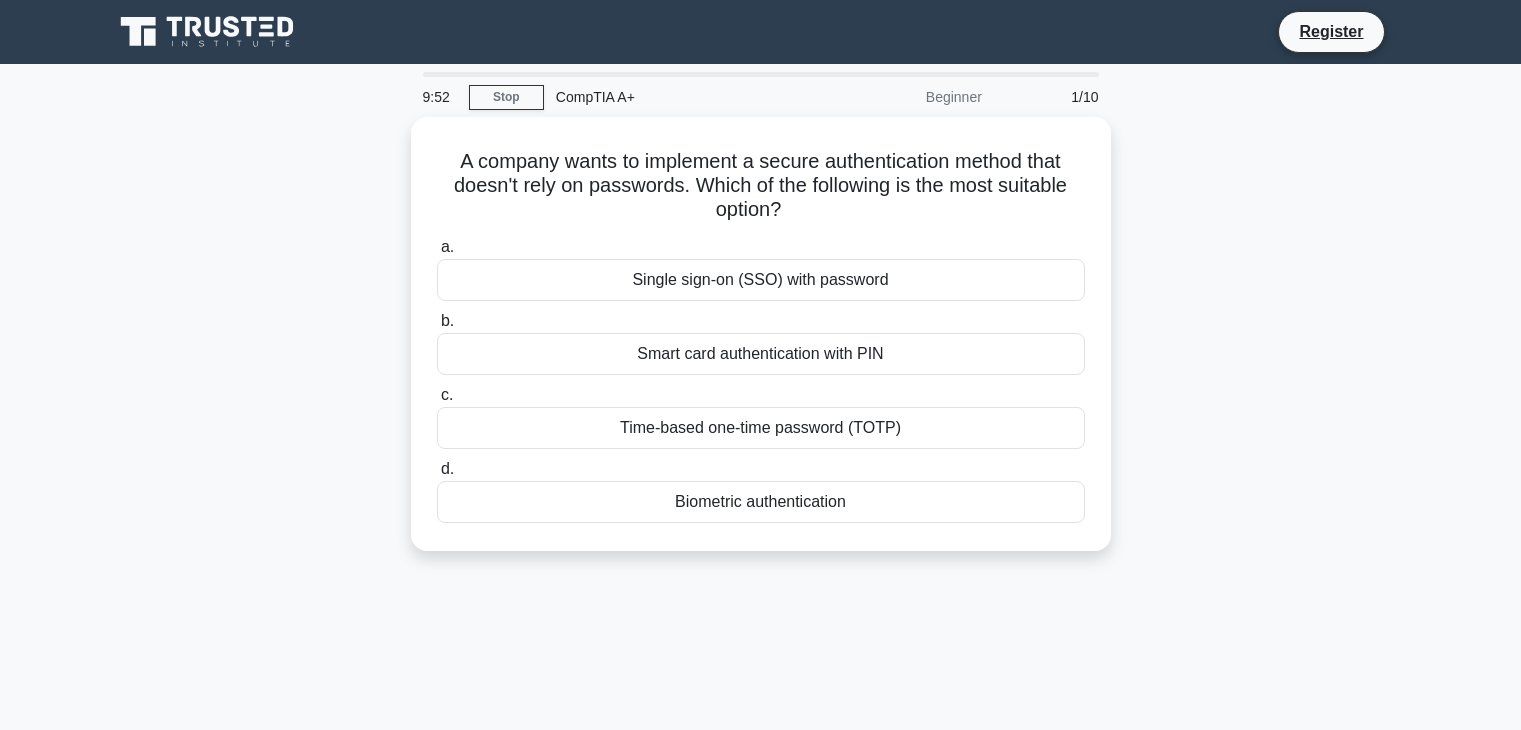 scroll, scrollTop: 0, scrollLeft: 0, axis: both 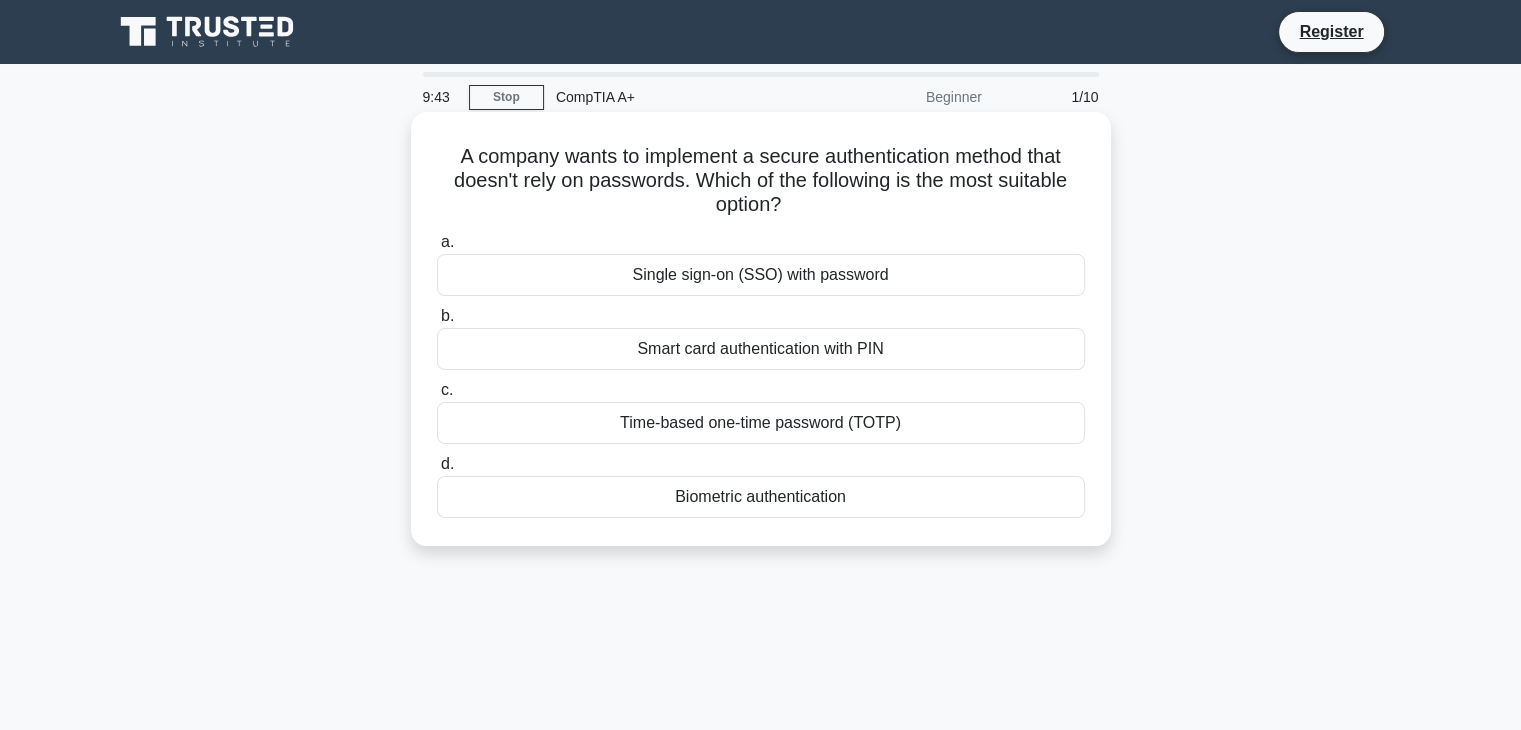 click on "Time-based one-time password (TOTP)" at bounding box center (761, 423) 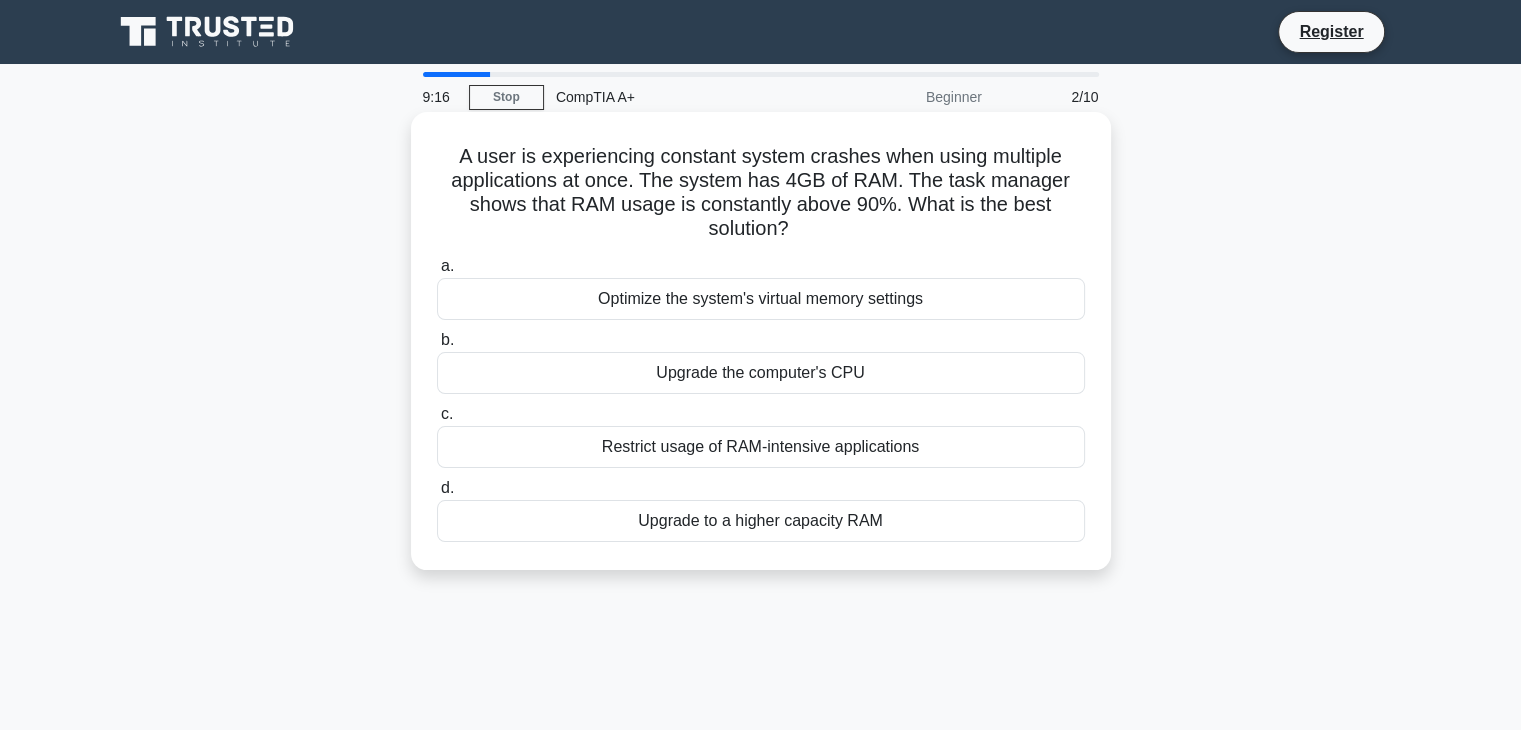 click on "Upgrade to a higher capacity RAM" at bounding box center (761, 521) 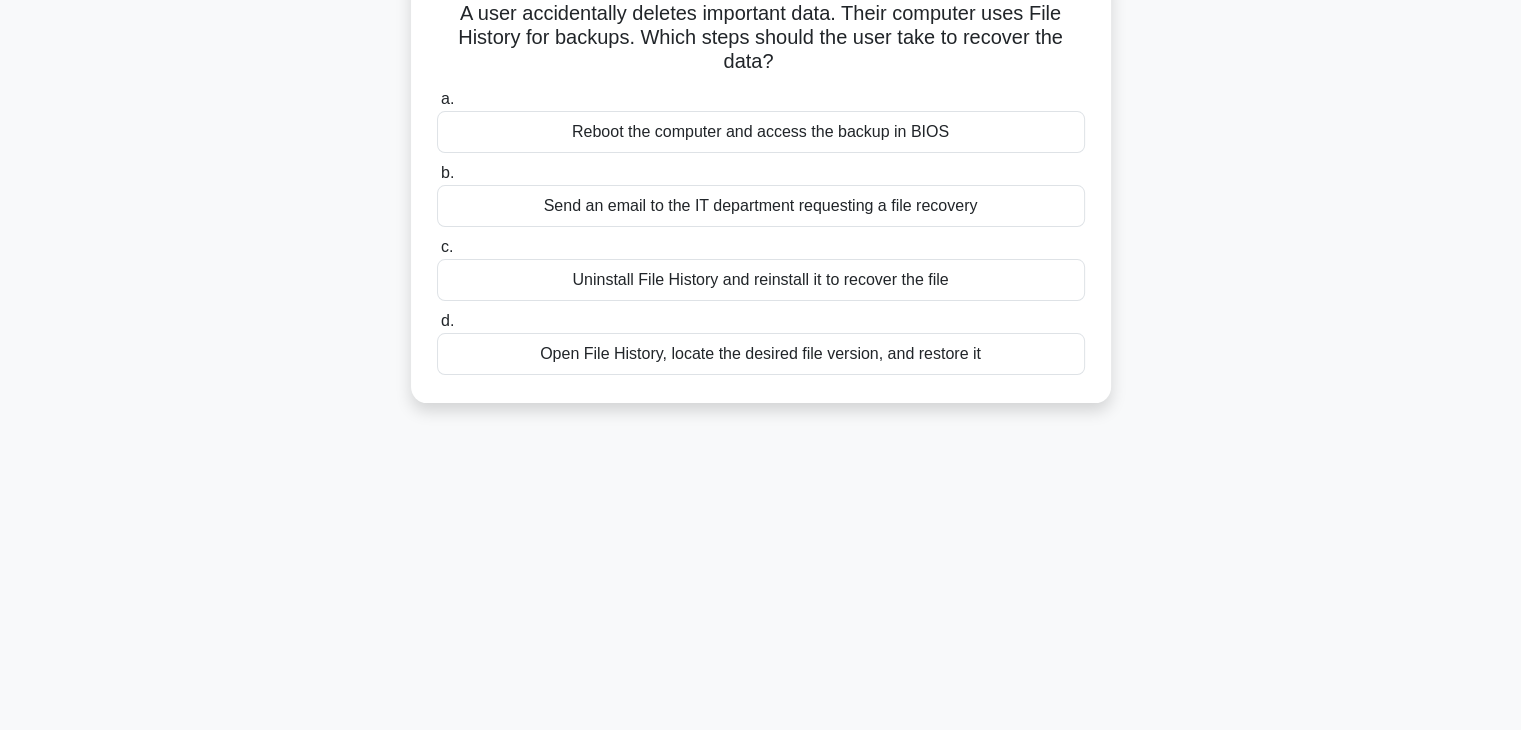 scroll, scrollTop: 0, scrollLeft: 0, axis: both 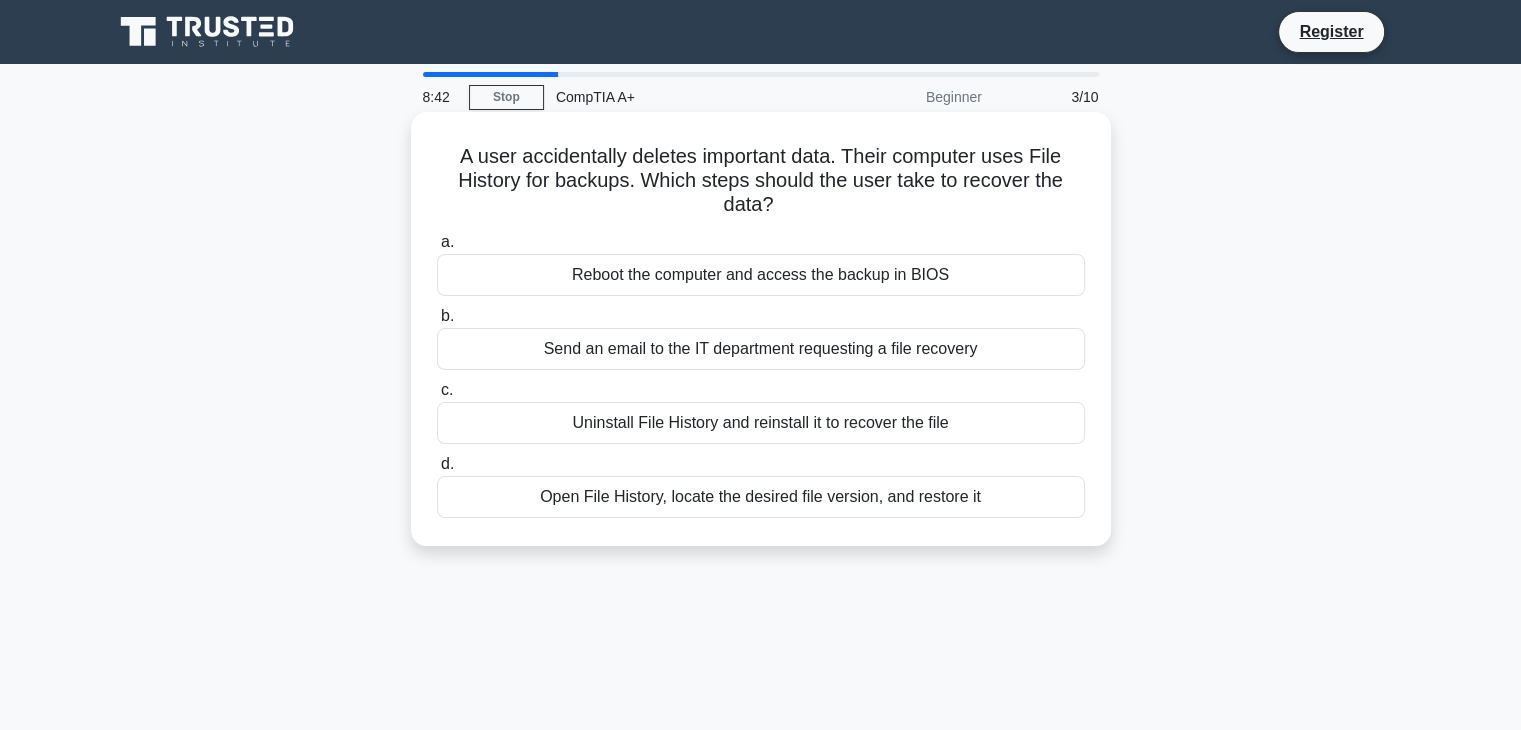 click on "Reboot the computer and access the backup in BIOS" at bounding box center (761, 275) 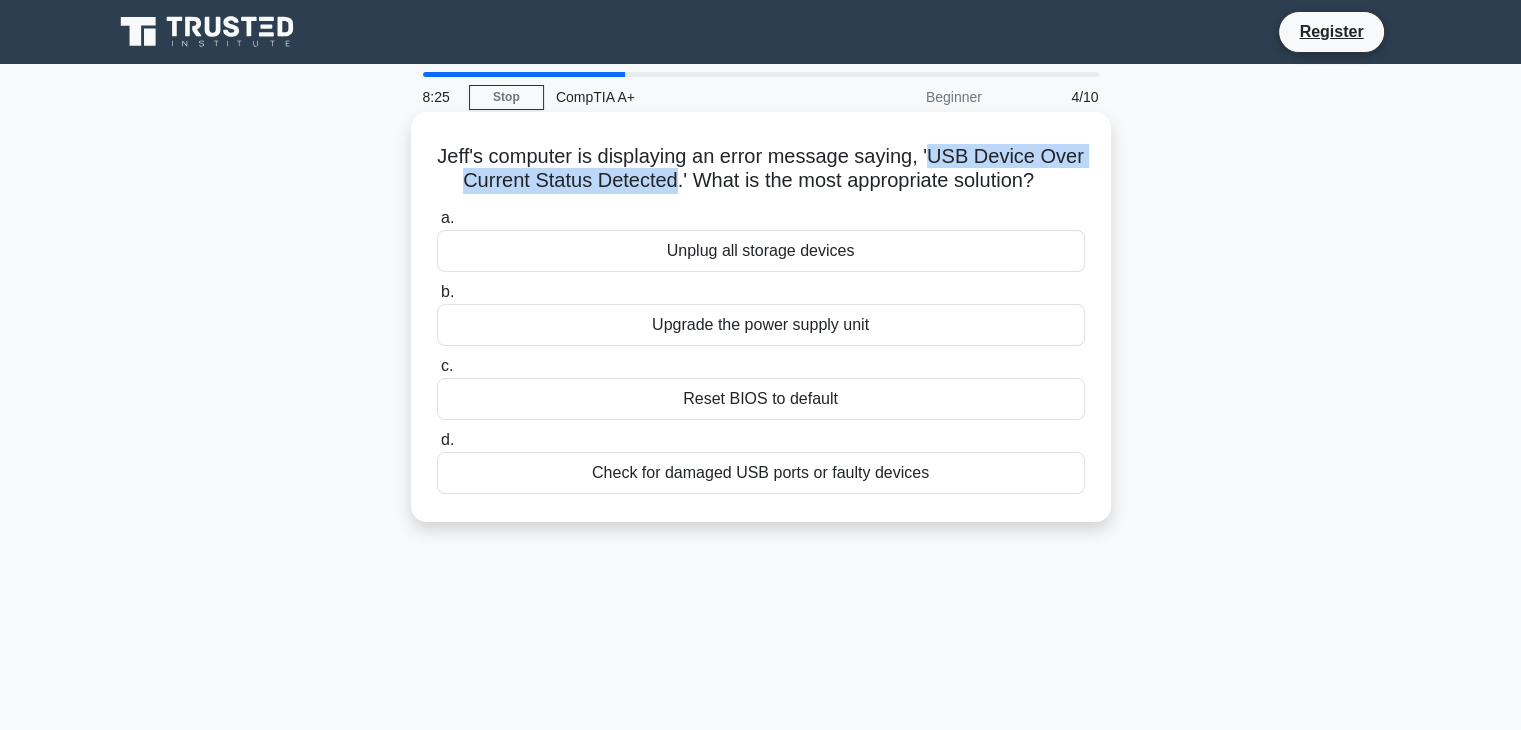 drag, startPoint x: 935, startPoint y: 153, endPoint x: 668, endPoint y: 195, distance: 270.28317 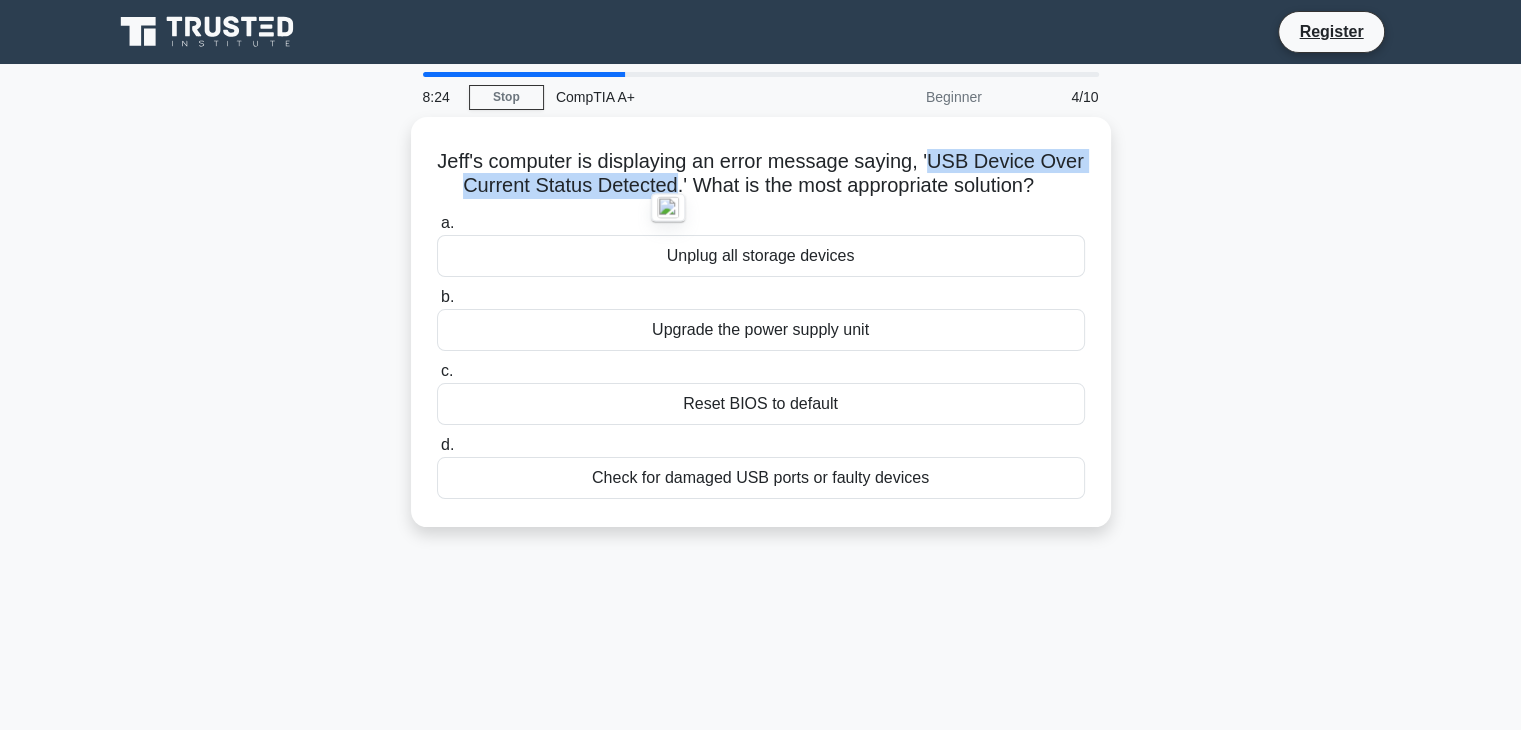 click at bounding box center (668, 208) 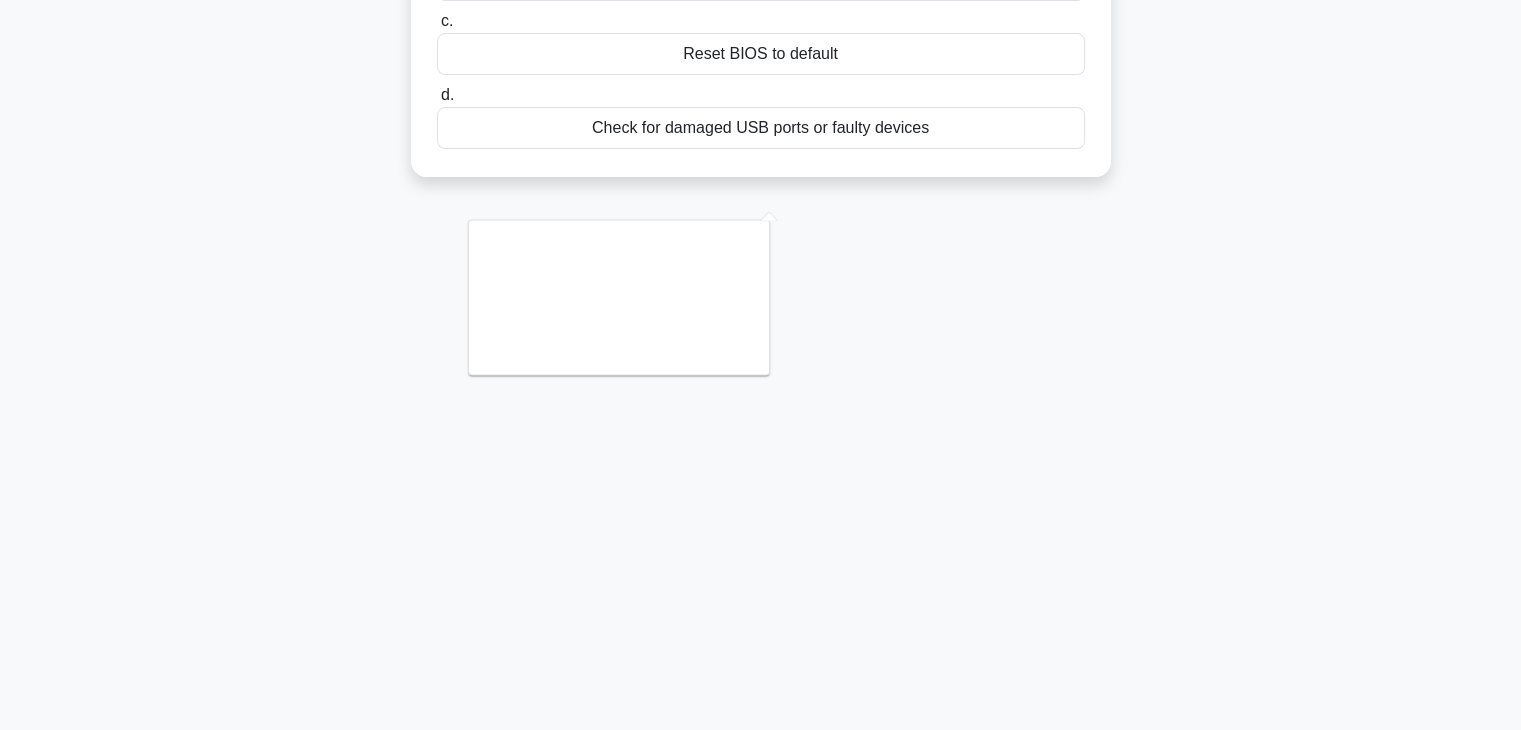 scroll, scrollTop: 362, scrollLeft: 0, axis: vertical 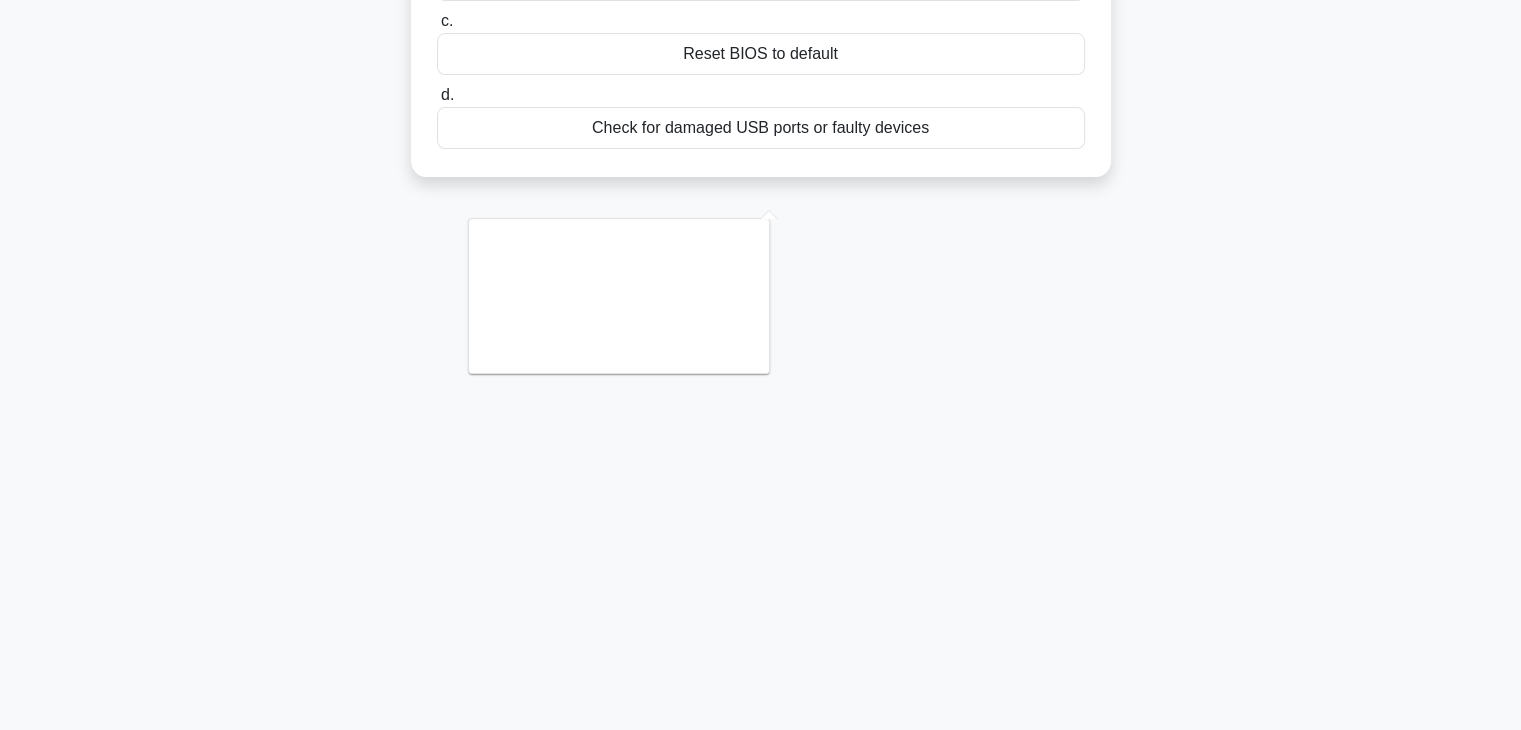 click on "8:02
Stop
CompTIA A+
Beginner
4/10
Jeff's computer is displaying an error message saying, 'USB Device Over Current Status Detected.' What is the most appropriate solution?
.spinner_0XTQ{transform-origin:center;animation:spinner_y6GP .75s linear infinite}@keyframes spinner_y6GP{100%{transform:rotate(360deg)}}
a.
b. c." at bounding box center [761, 222] 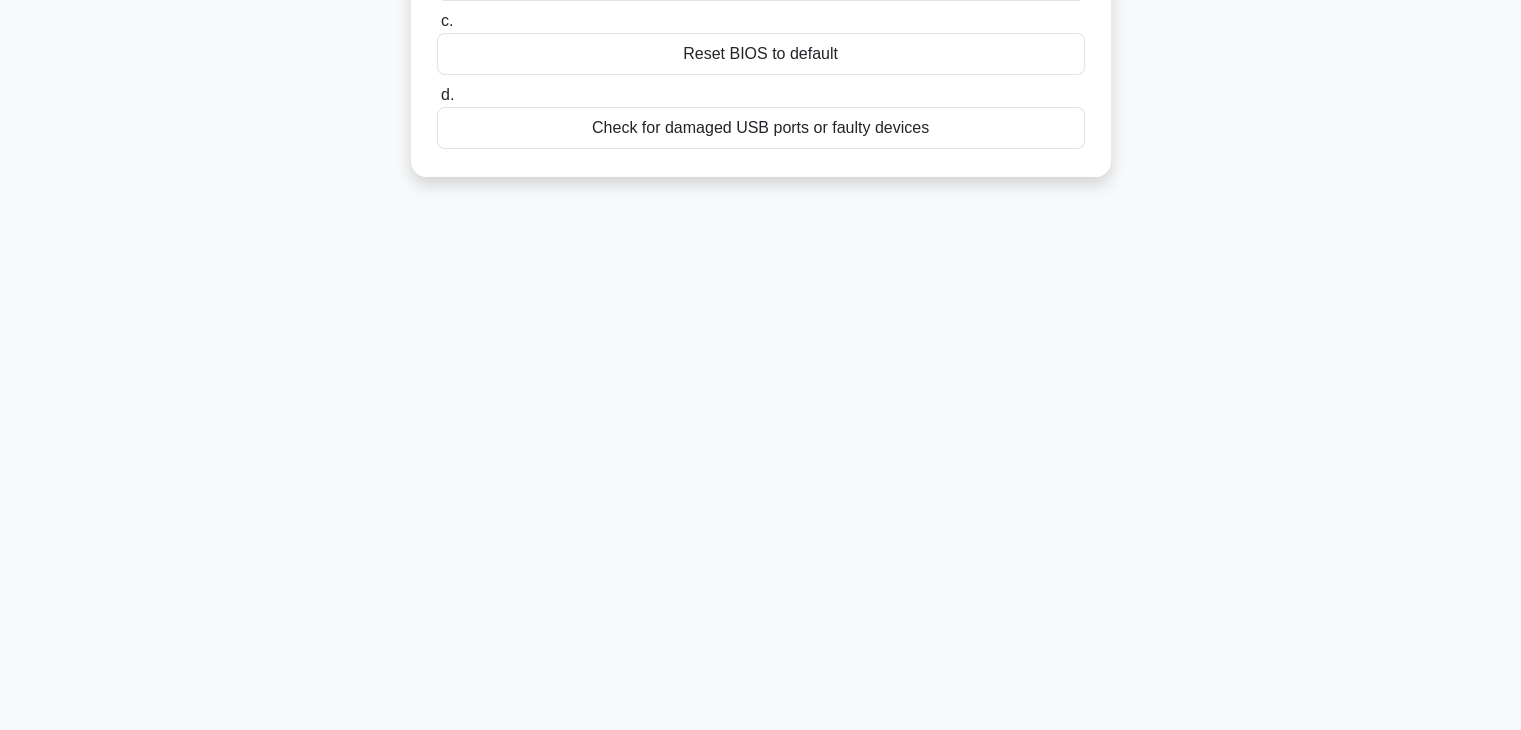 scroll, scrollTop: 351, scrollLeft: 0, axis: vertical 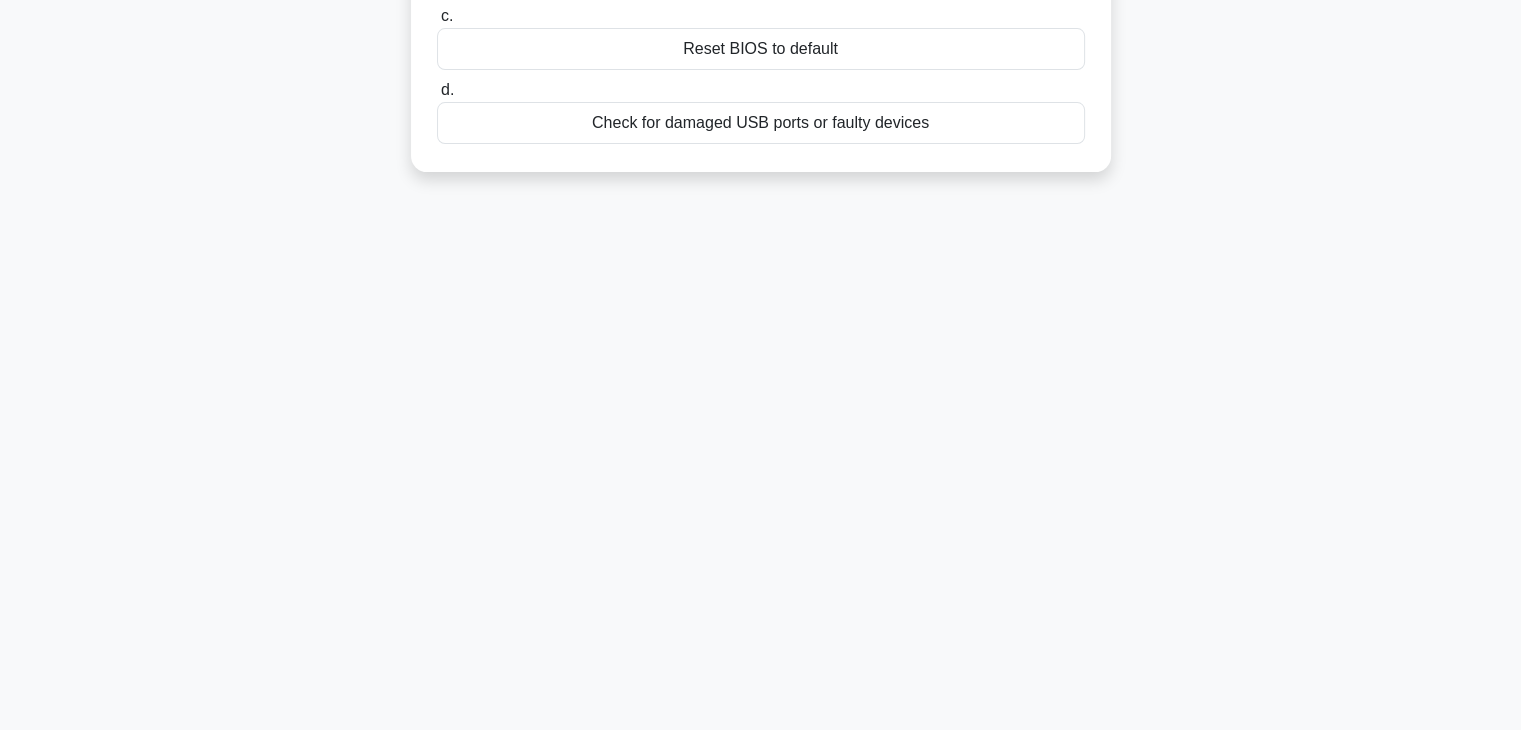 click on "Jeff's computer is displaying an error message saying, 'USB Device Over Current Status Detected.' What is the most appropriate solution?
.spinner_0XTQ{transform-origin:center;animation:spinner_y6GP .75s linear infinite}@keyframes spinner_y6GP{100%{transform:rotate(360deg)}}
a.
Unplug all storage devices
b. c. d." at bounding box center [761, -33] 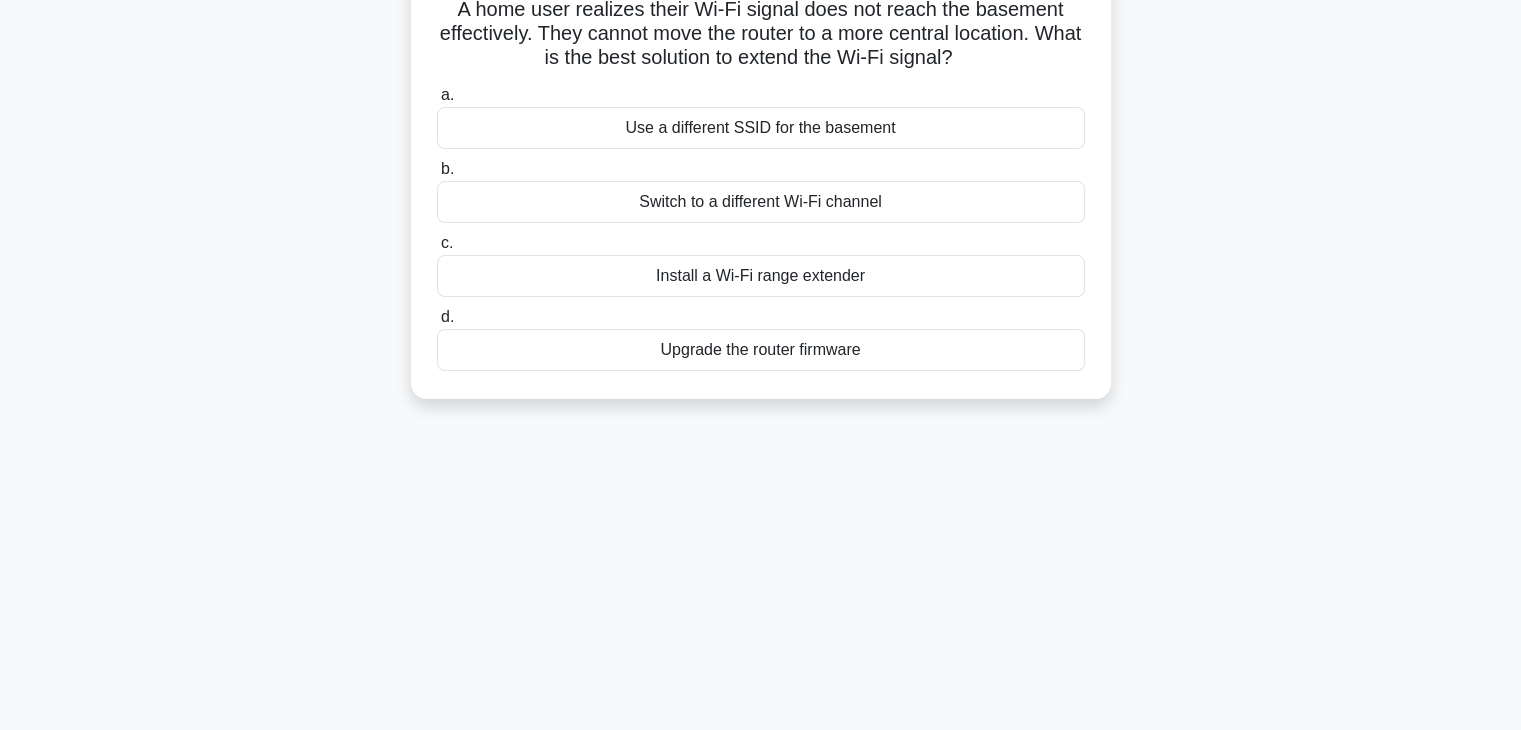 scroll, scrollTop: 0, scrollLeft: 0, axis: both 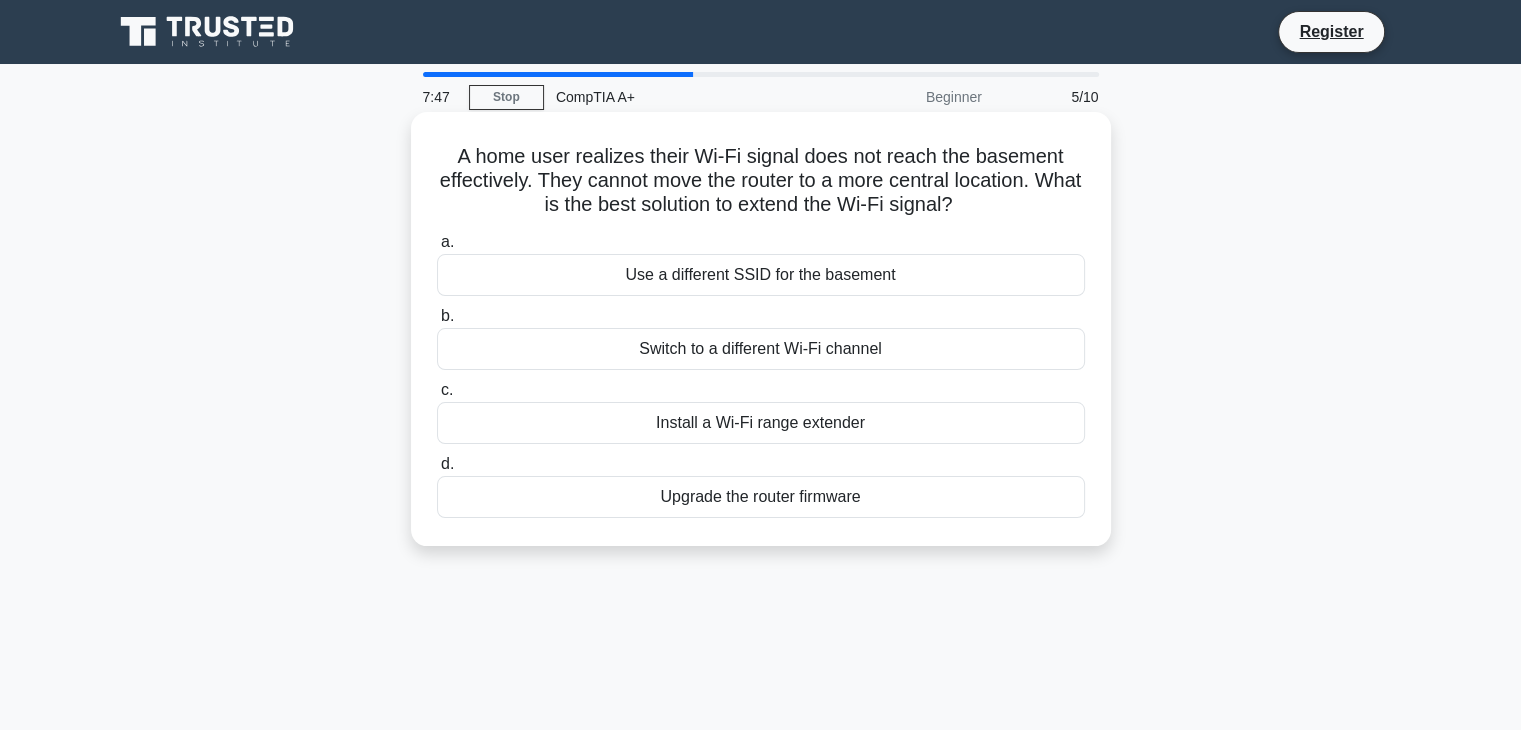 click on "A home user realizes their Wi-Fi signal does not reach the basement effectively. They cannot move the router to a more central location. What is the best solution to extend the Wi-Fi signal?
.spinner_0XTQ{transform-origin:center;animation:spinner_y6GP .75s linear infinite}@keyframes spinner_y6GP{100%{transform:rotate(360deg)}}" at bounding box center (761, 181) 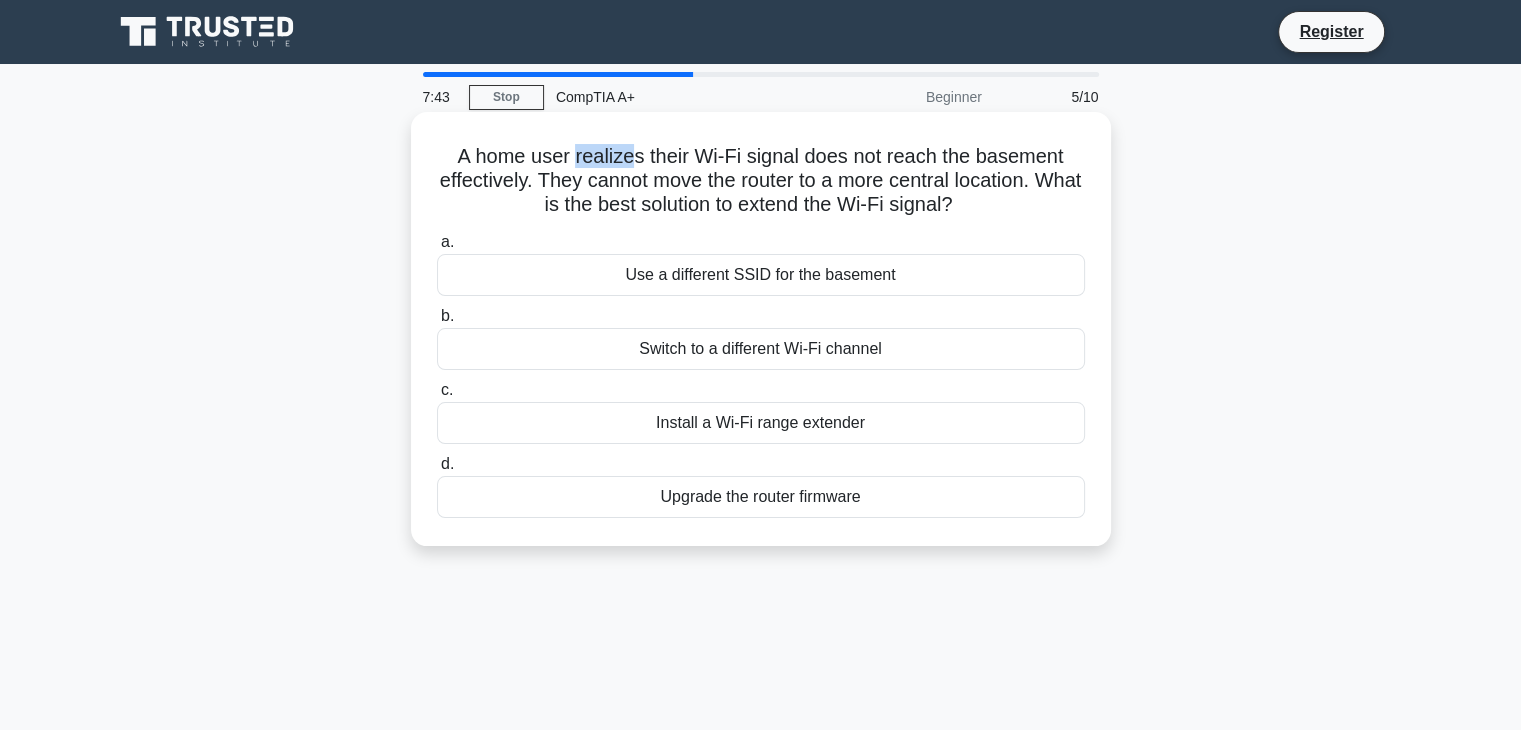 drag, startPoint x: 633, startPoint y: 156, endPoint x: 572, endPoint y: 153, distance: 61.073727 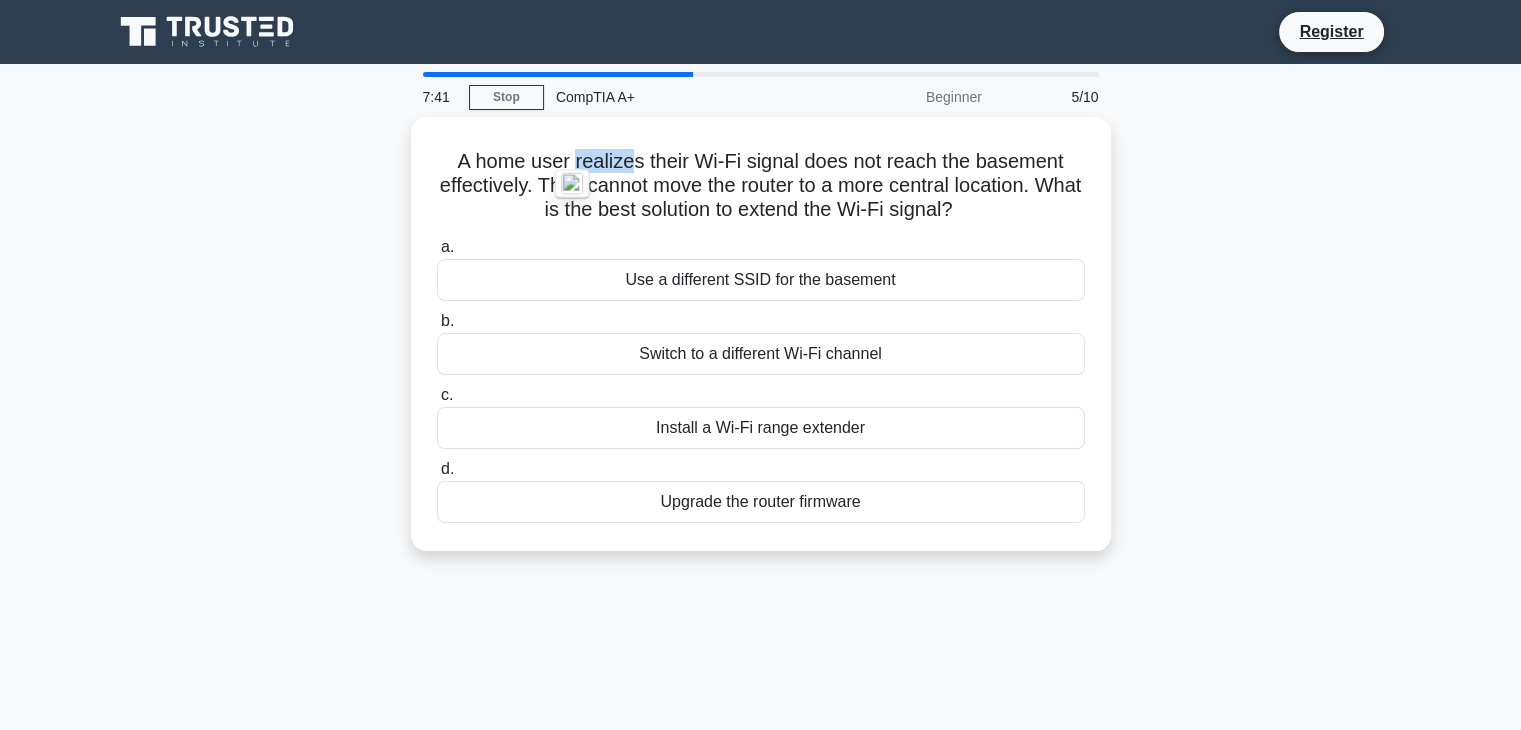 click at bounding box center [572, 184] 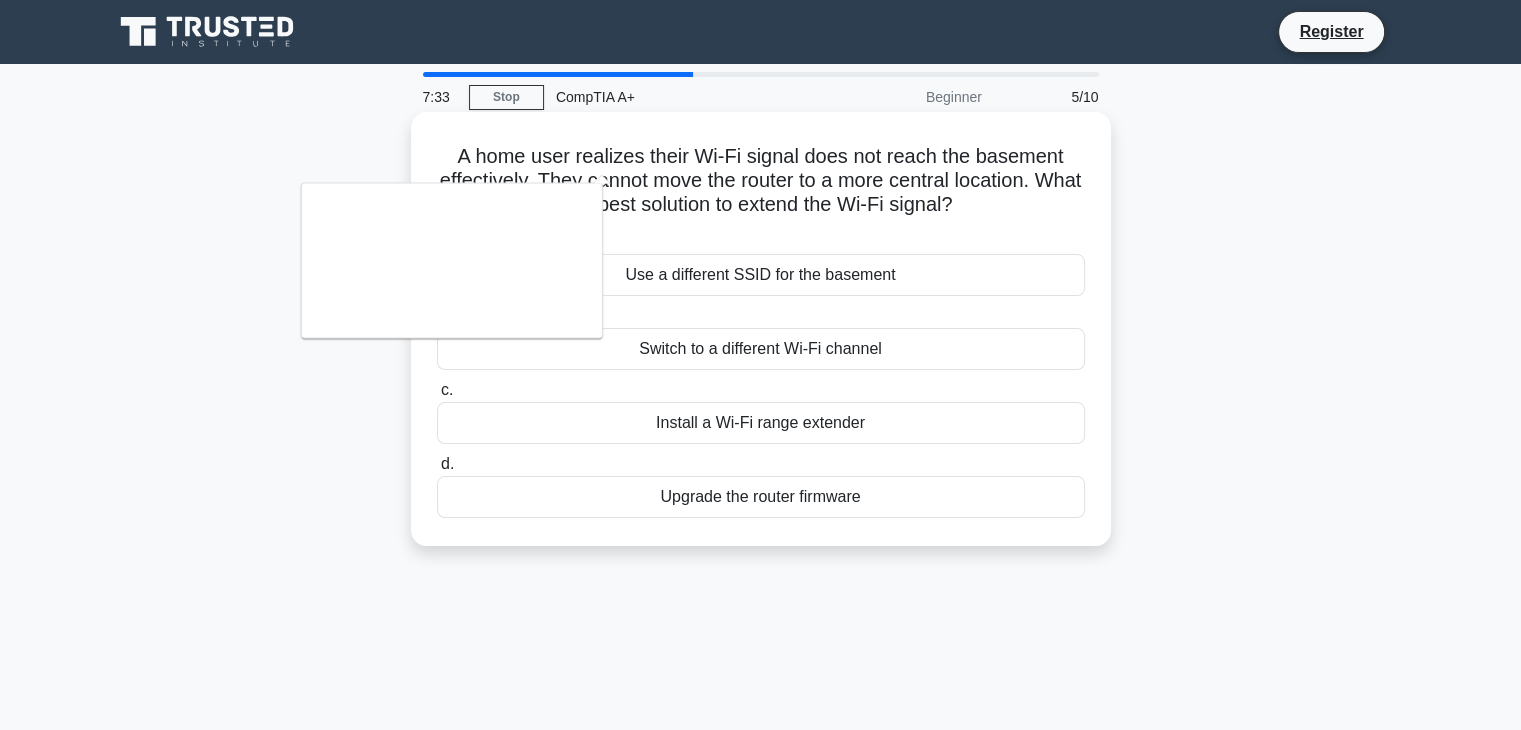 click on "A home user realizes their Wi-Fi signal does not reach the basement effectively. They cannot move the router to a more central location. What is the best solution to extend the Wi-Fi signal?
.spinner_0XTQ{transform-origin:center;animation:spinner_y6GP .75s linear infinite}@keyframes spinner_y6GP{100%{transform:rotate(360deg)}}" at bounding box center [761, 181] 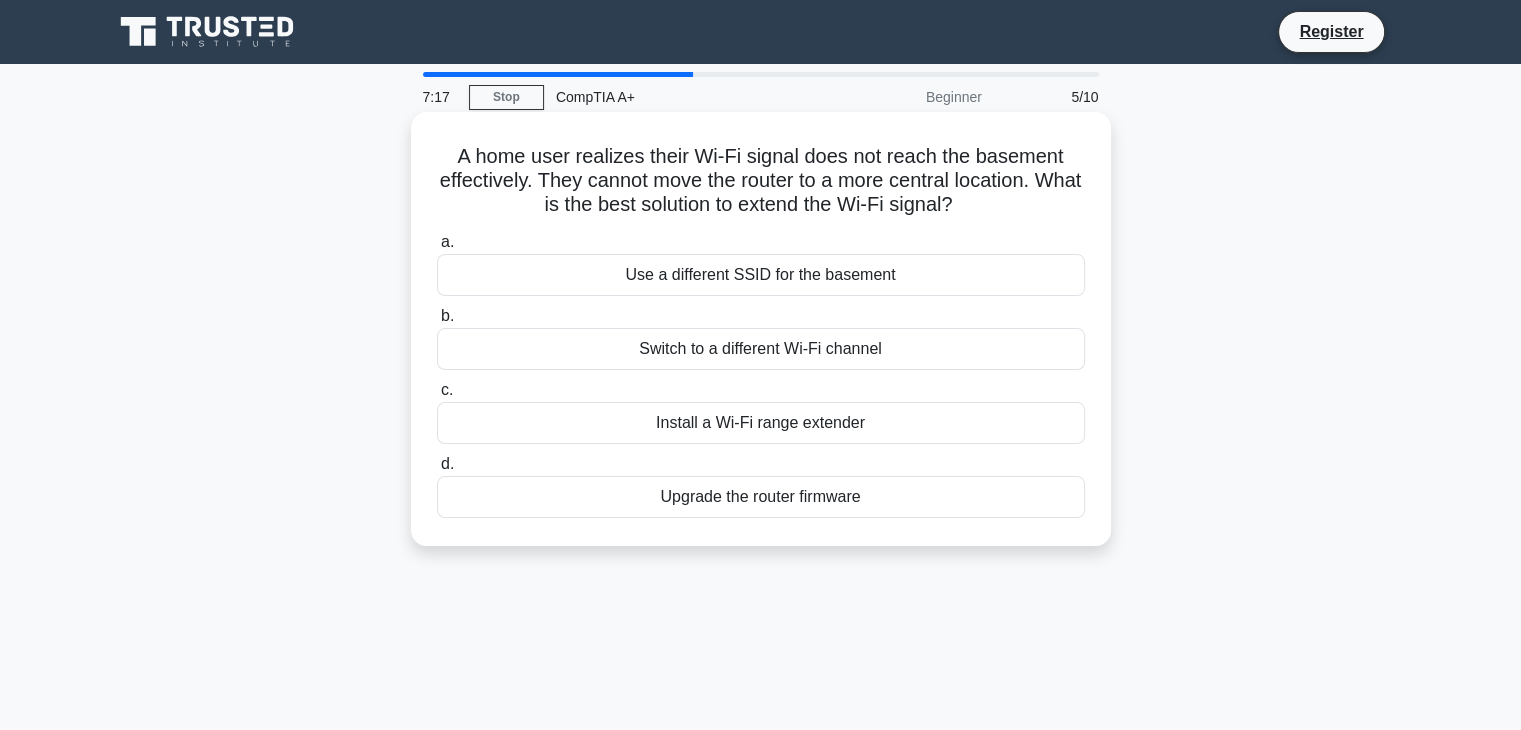 drag, startPoint x: 449, startPoint y: 151, endPoint x: 988, endPoint y: 218, distance: 543.14825 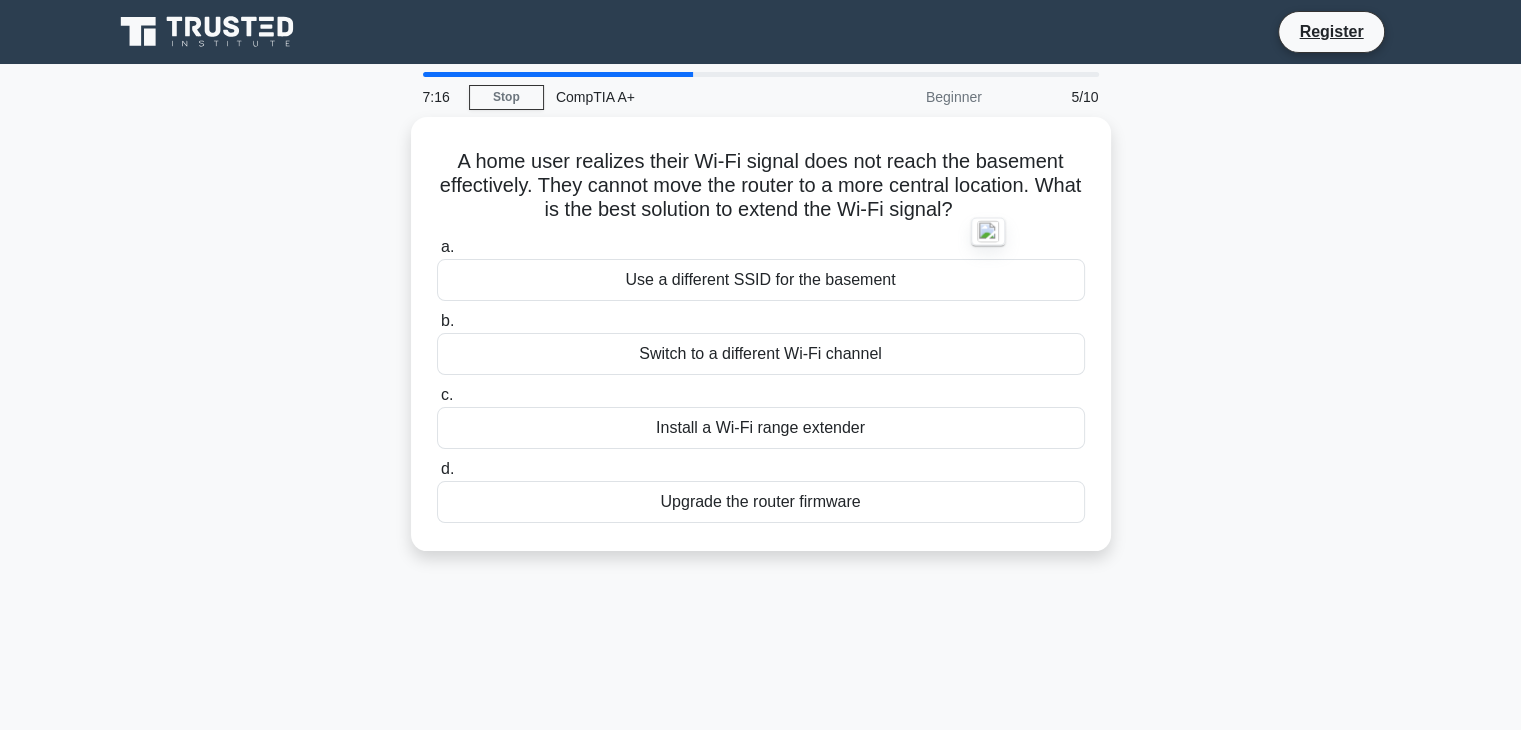 click at bounding box center [988, 232] 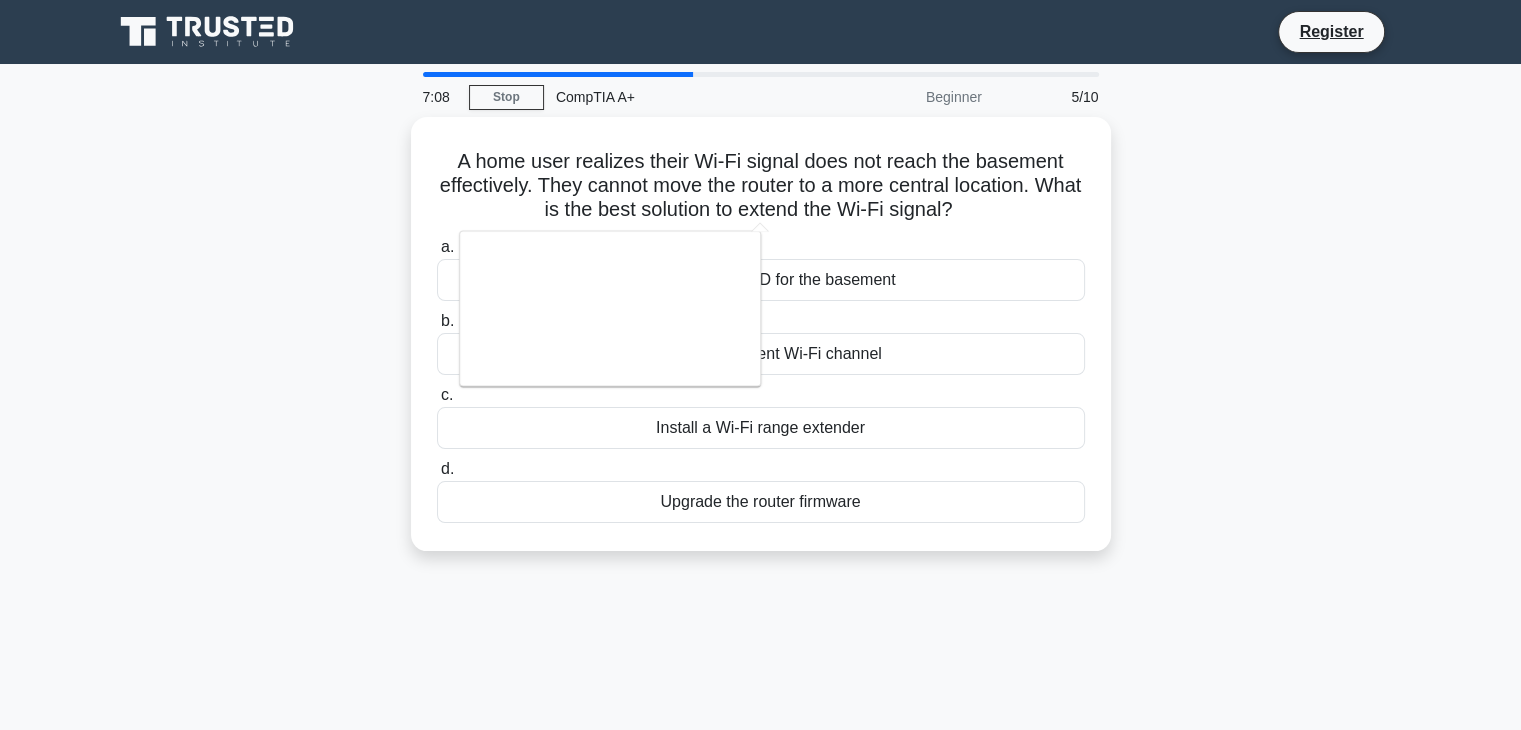 click on "A home user realizes their Wi-Fi signal does not reach the basement effectively. They cannot move the router to a more central location. What is the best solution to extend the Wi-Fi signal?
.spinner_0XTQ{transform-origin:center;animation:spinner_y6GP .75s linear infinite}@keyframes spinner_y6GP{100%{transform:rotate(360deg)}}
a.
Use a different SSID for the basement" at bounding box center (761, 346) 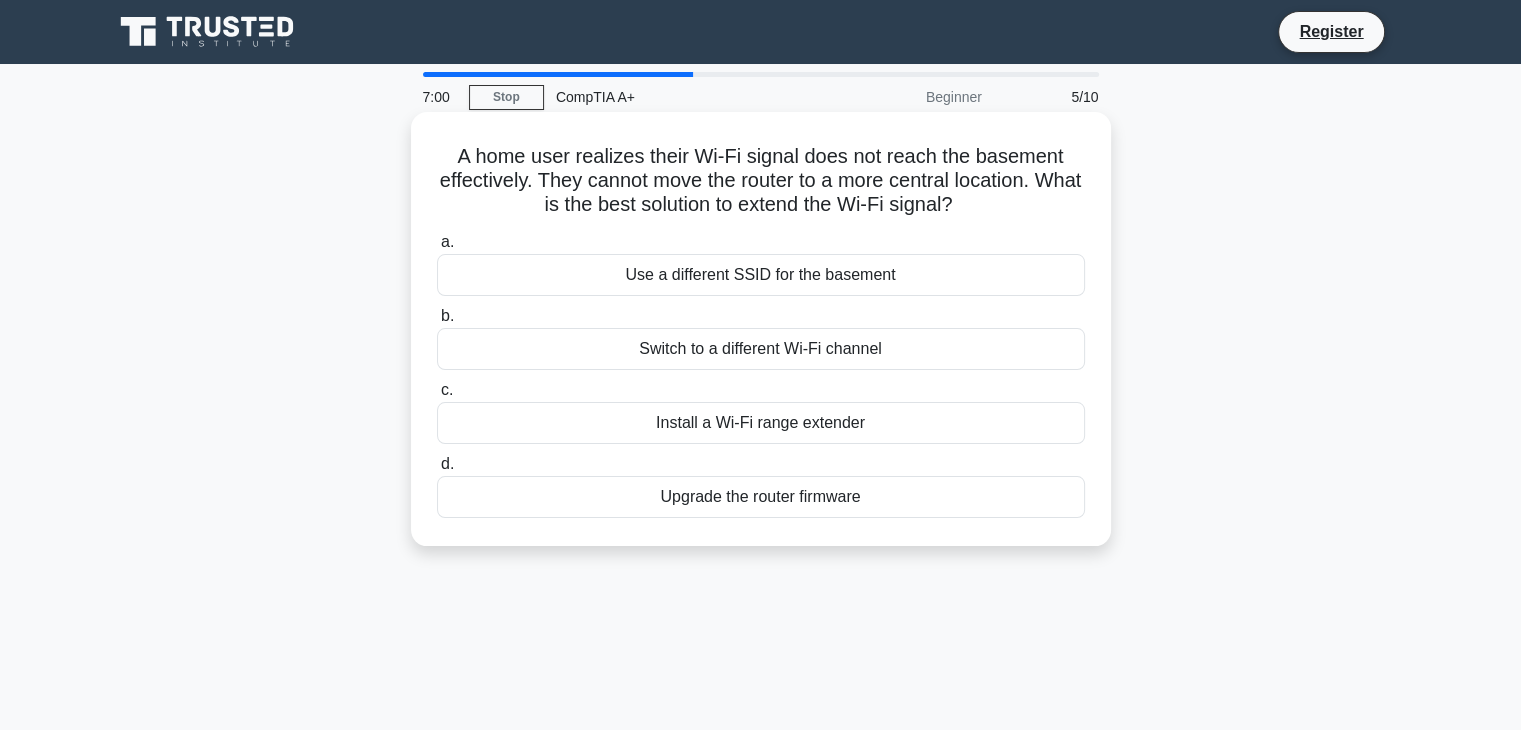 click on "Install a Wi-Fi range extender" at bounding box center [761, 423] 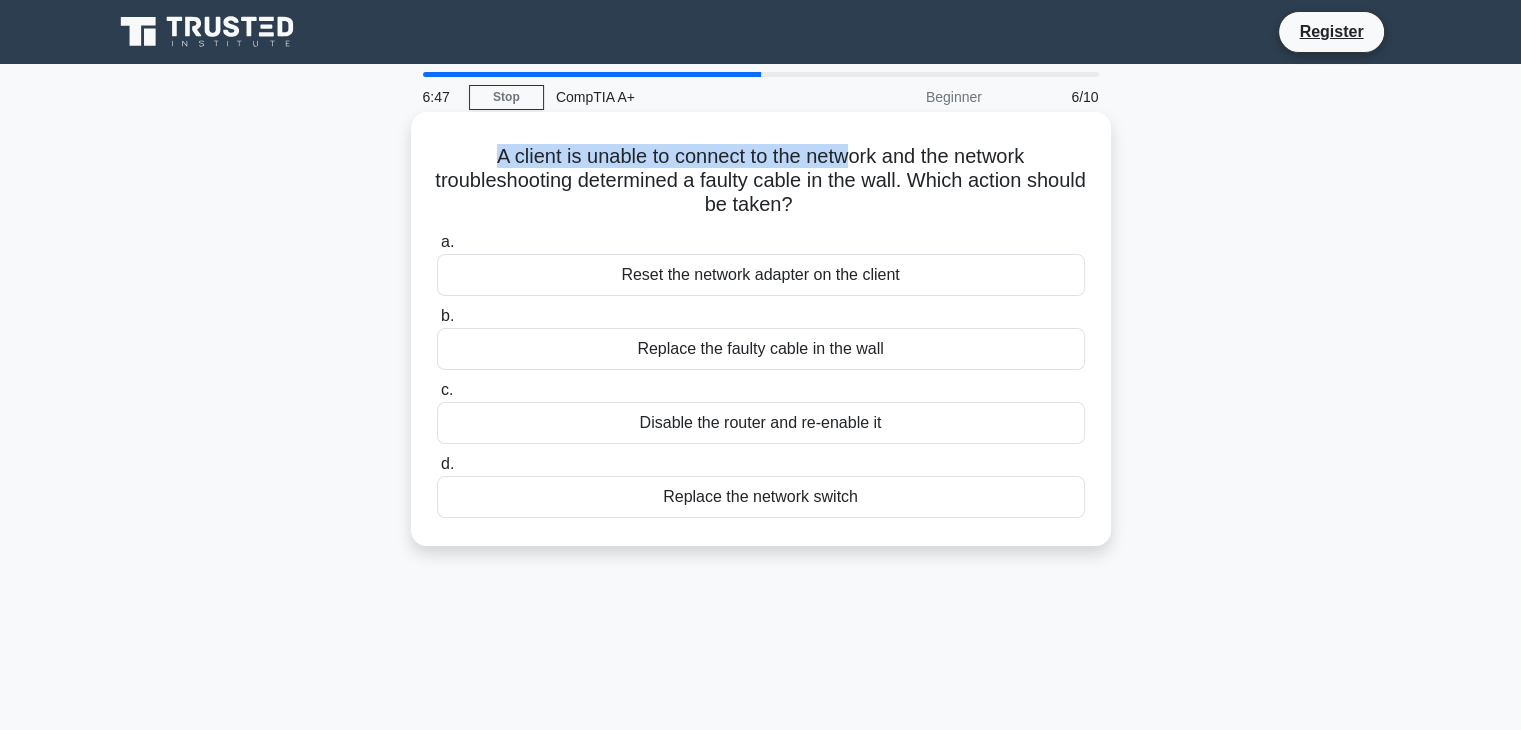 drag, startPoint x: 472, startPoint y: 153, endPoint x: 848, endPoint y: 151, distance: 376.0053 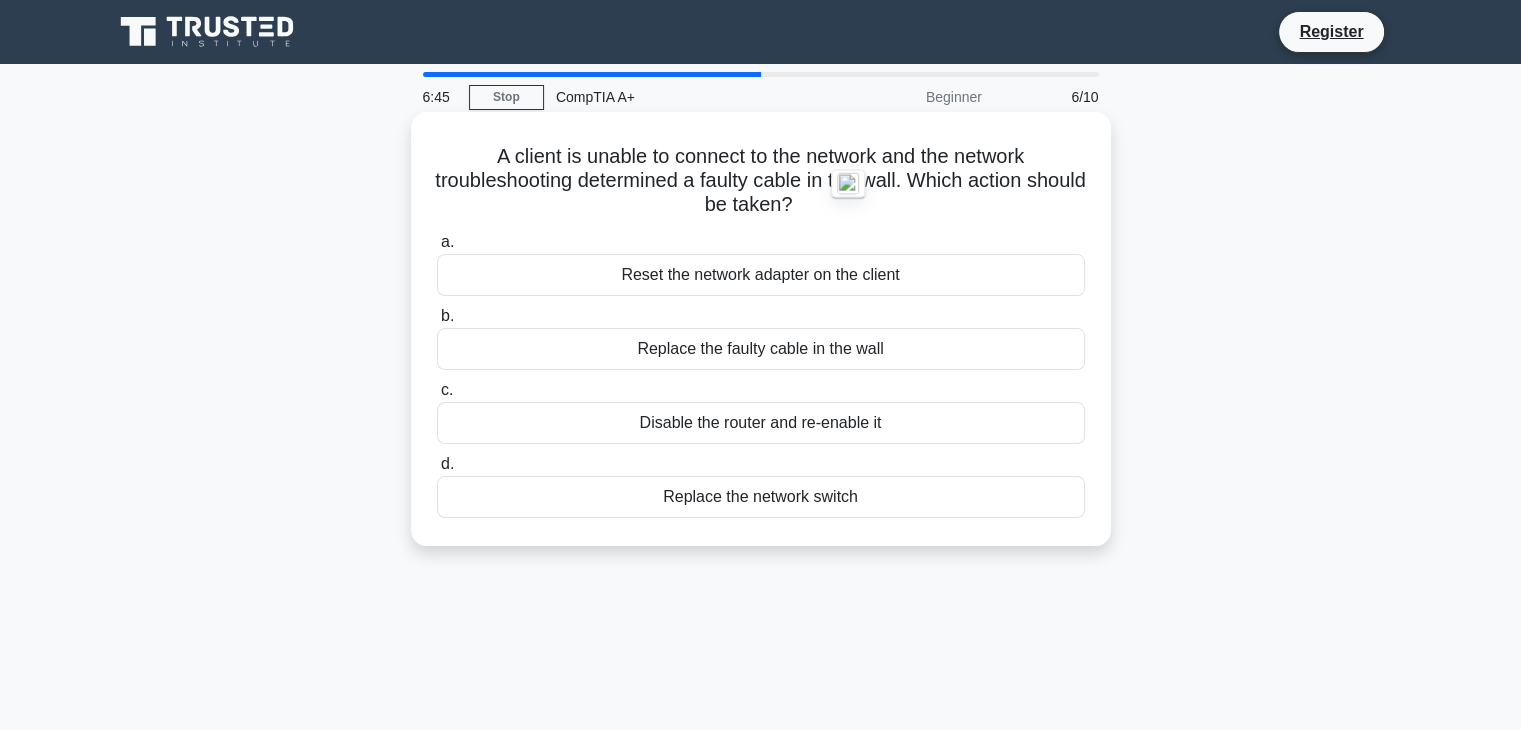 click on "a.
Reset the network adapter on the client" at bounding box center (761, 263) 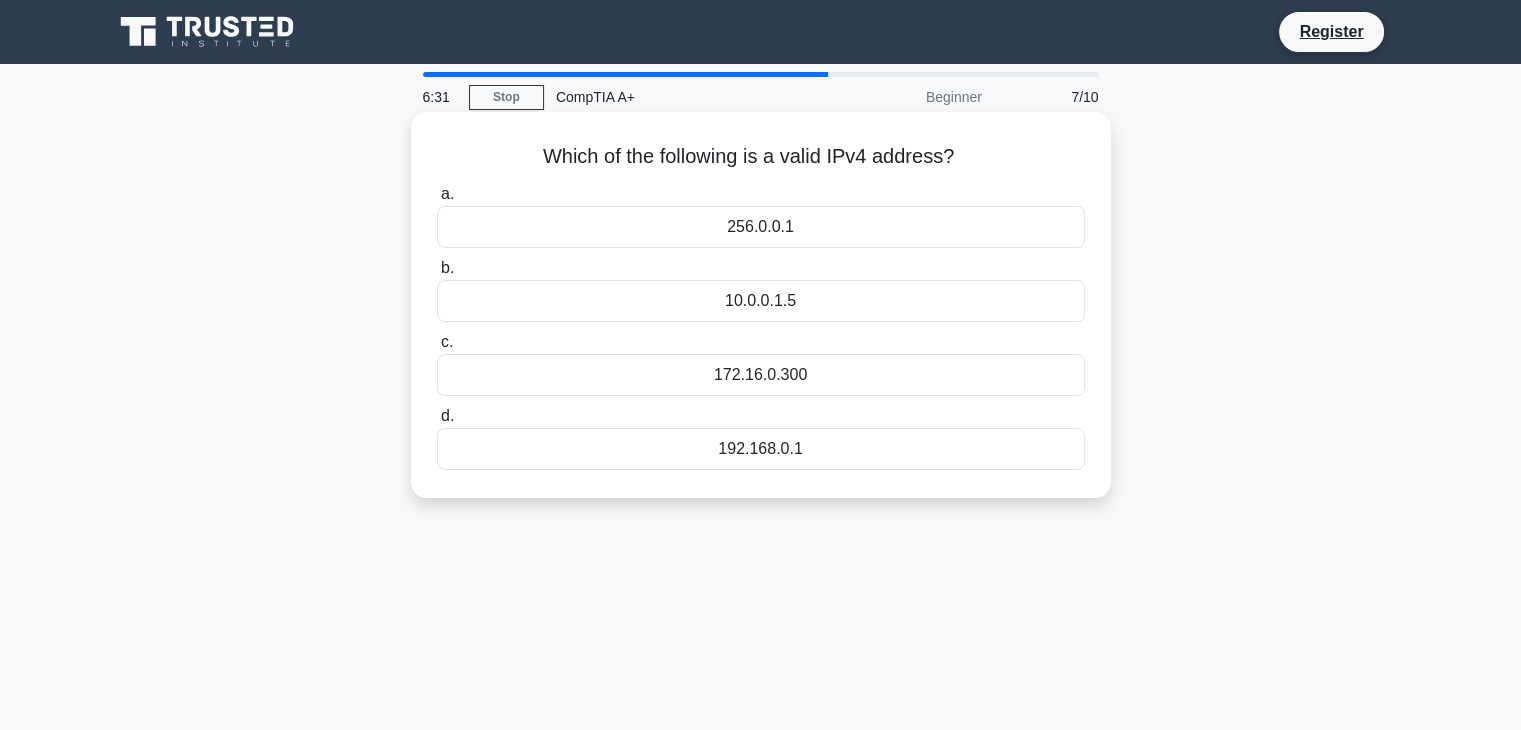 click on "192.168.0.1" at bounding box center (761, 449) 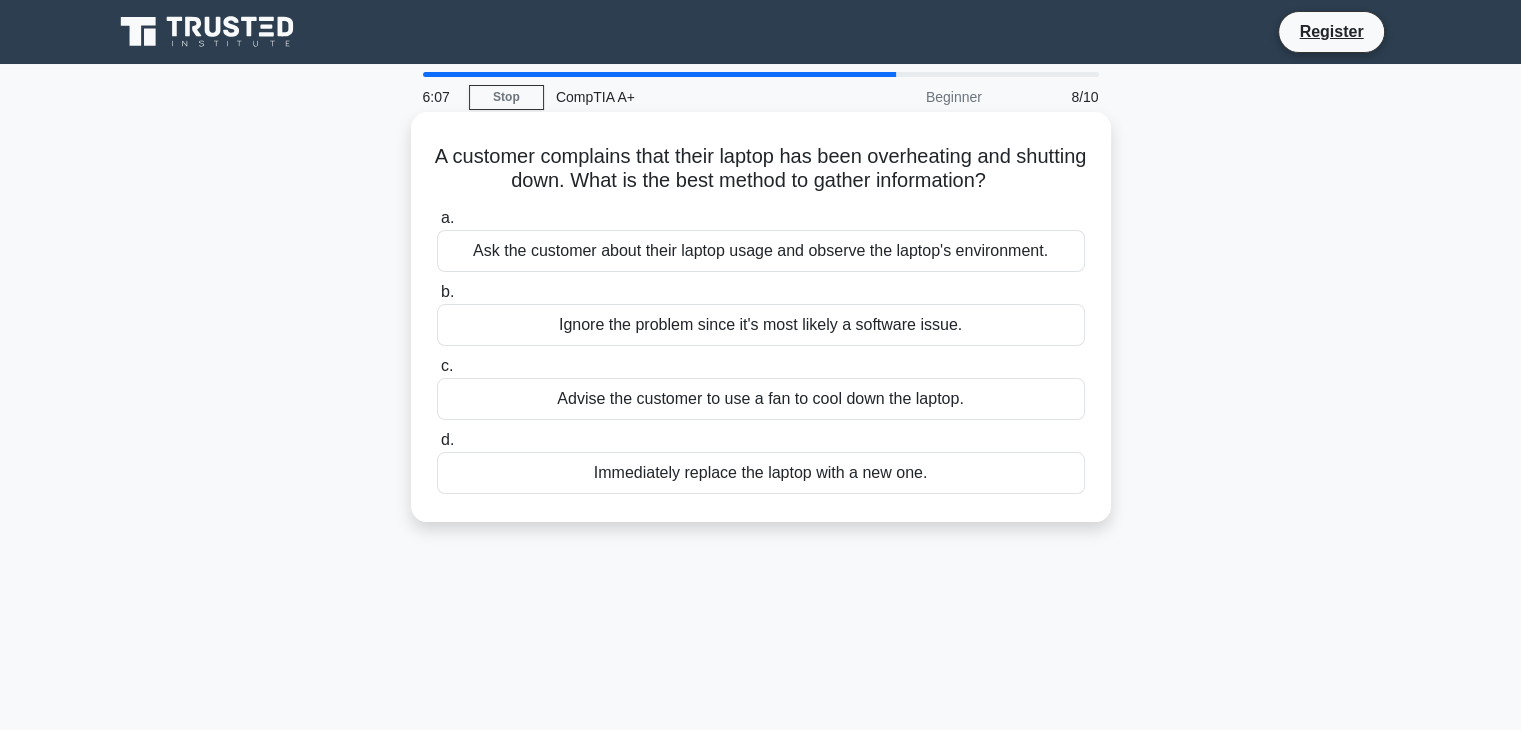 click on "Advise the customer to use a fan to cool down the laptop." at bounding box center [761, 399] 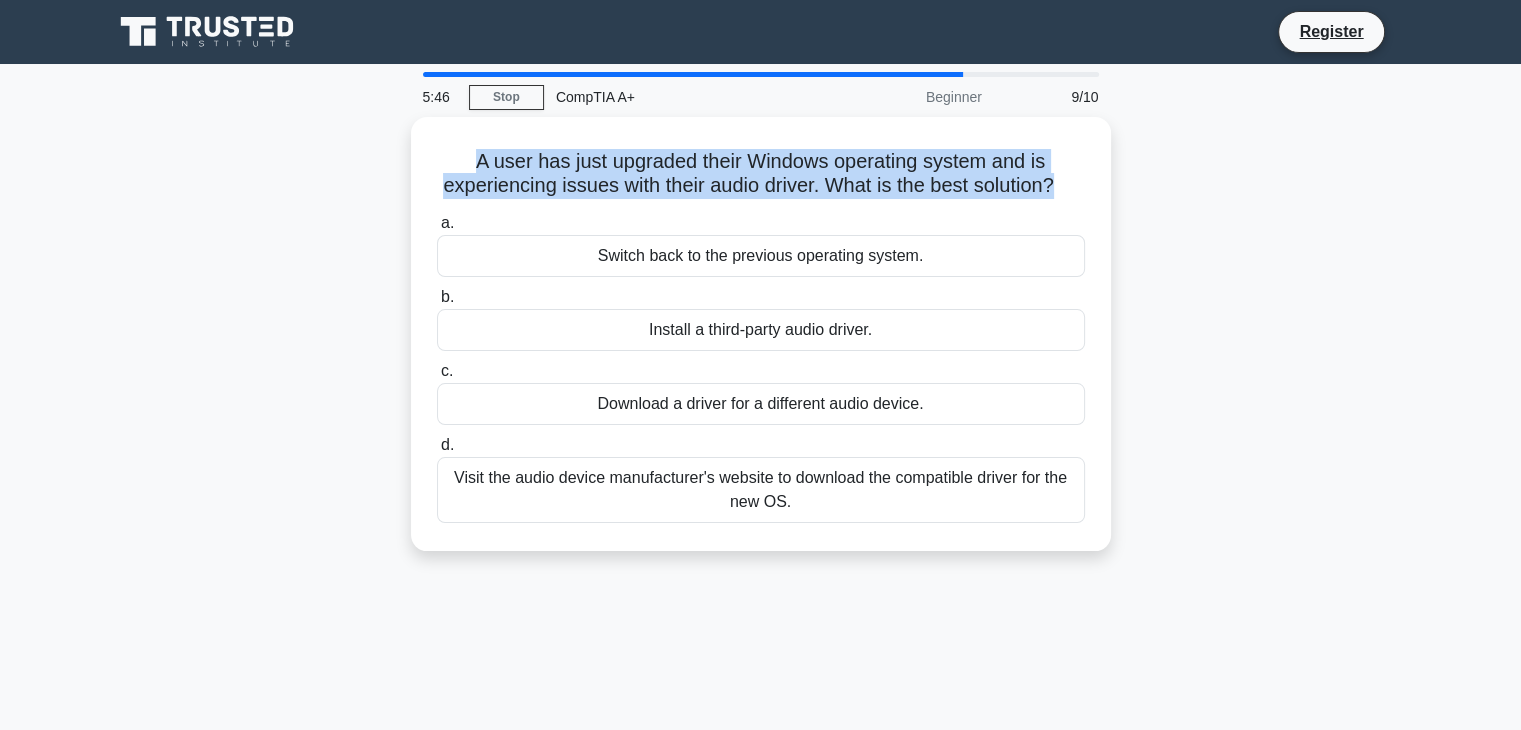 drag, startPoint x: 447, startPoint y: 153, endPoint x: 1118, endPoint y: 181, distance: 671.5839 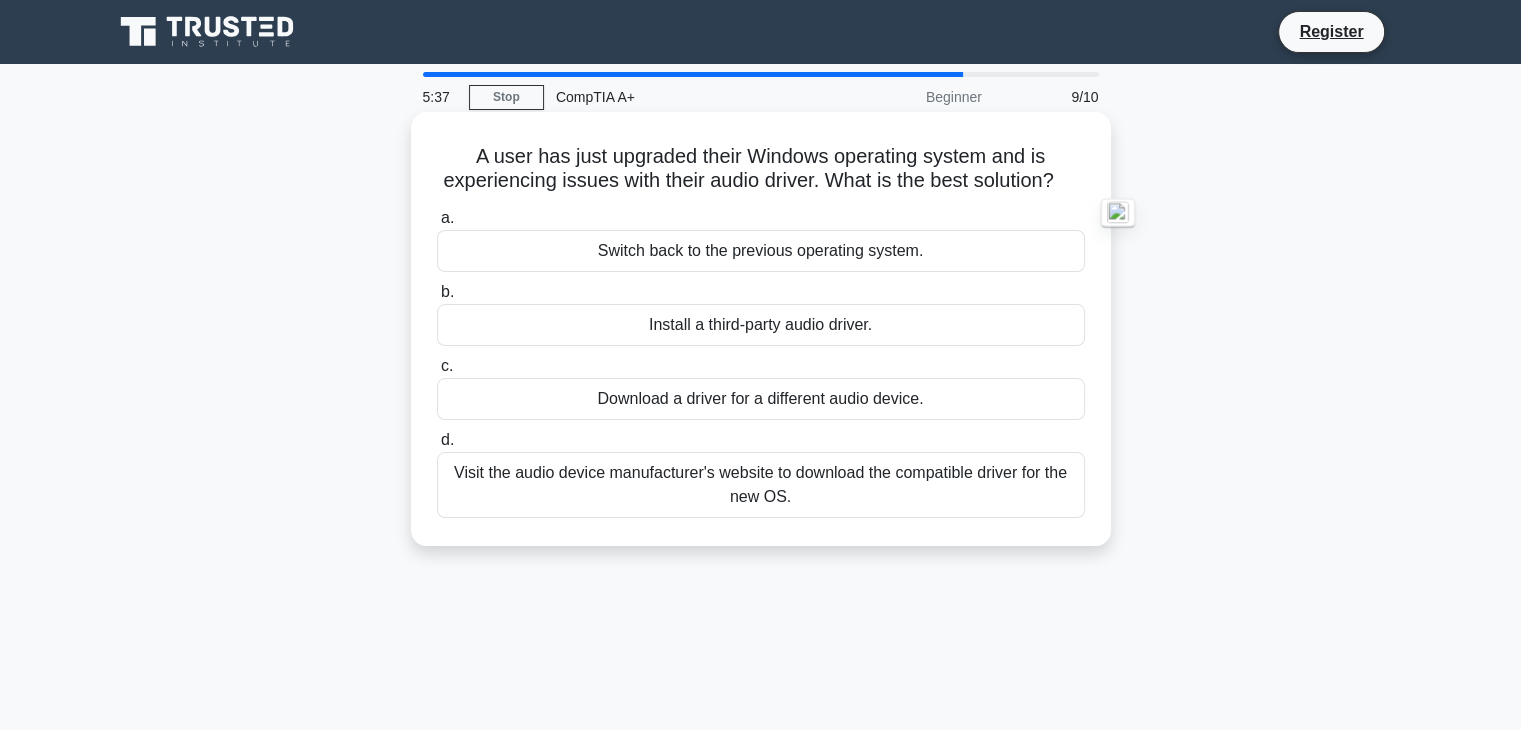 click on "Visit the audio device manufacturer's website to download the compatible driver for the new OS." at bounding box center (761, 485) 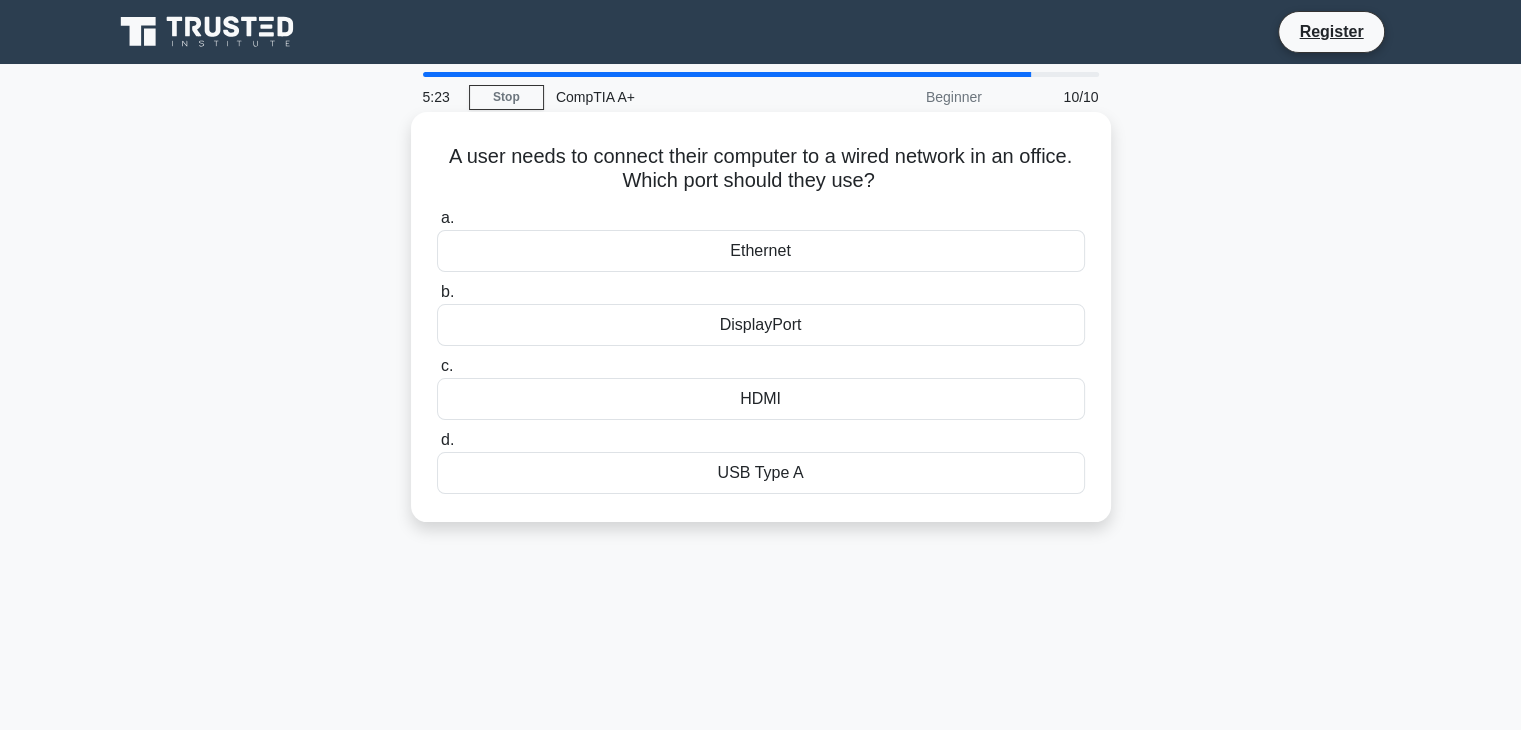 click on "Ethernet" at bounding box center [761, 251] 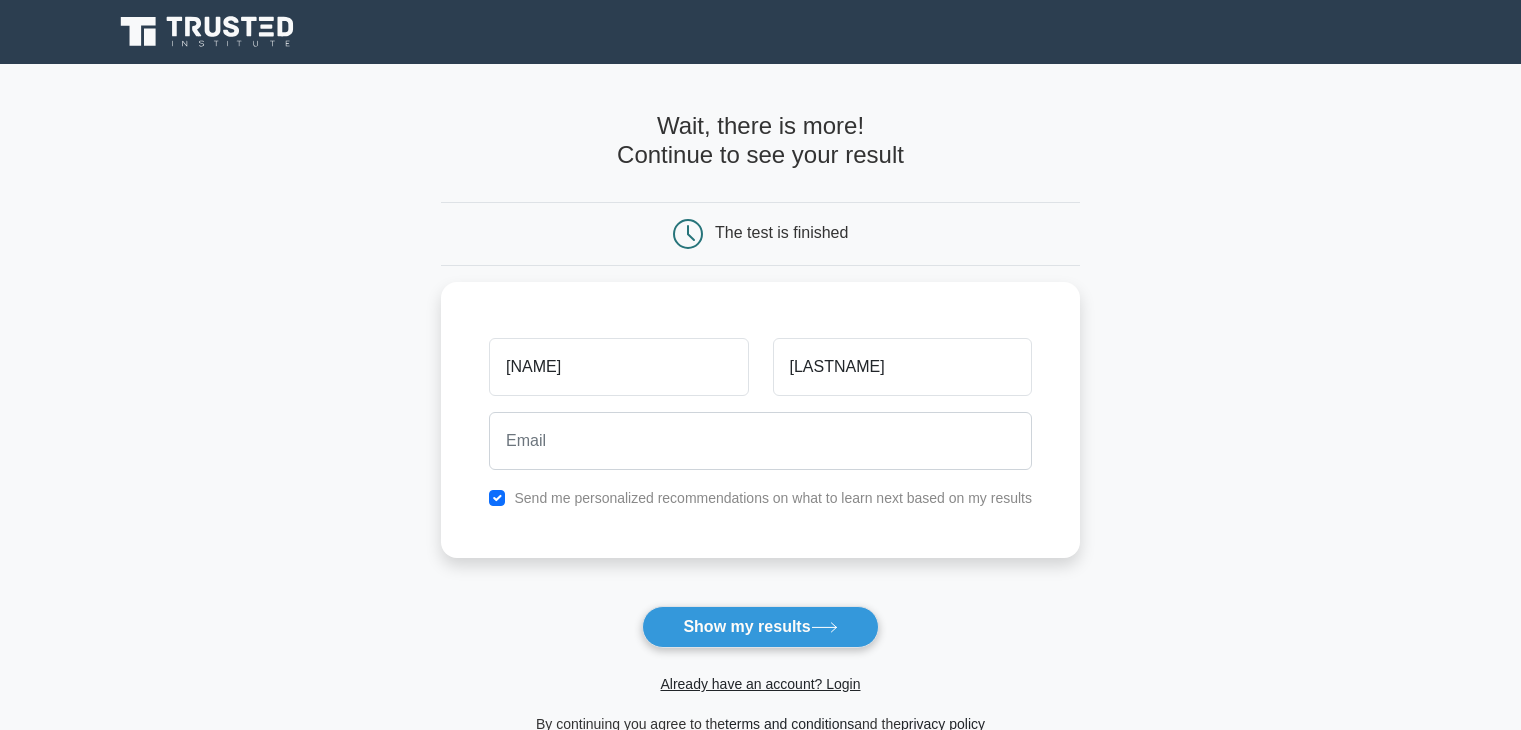 scroll, scrollTop: 0, scrollLeft: 0, axis: both 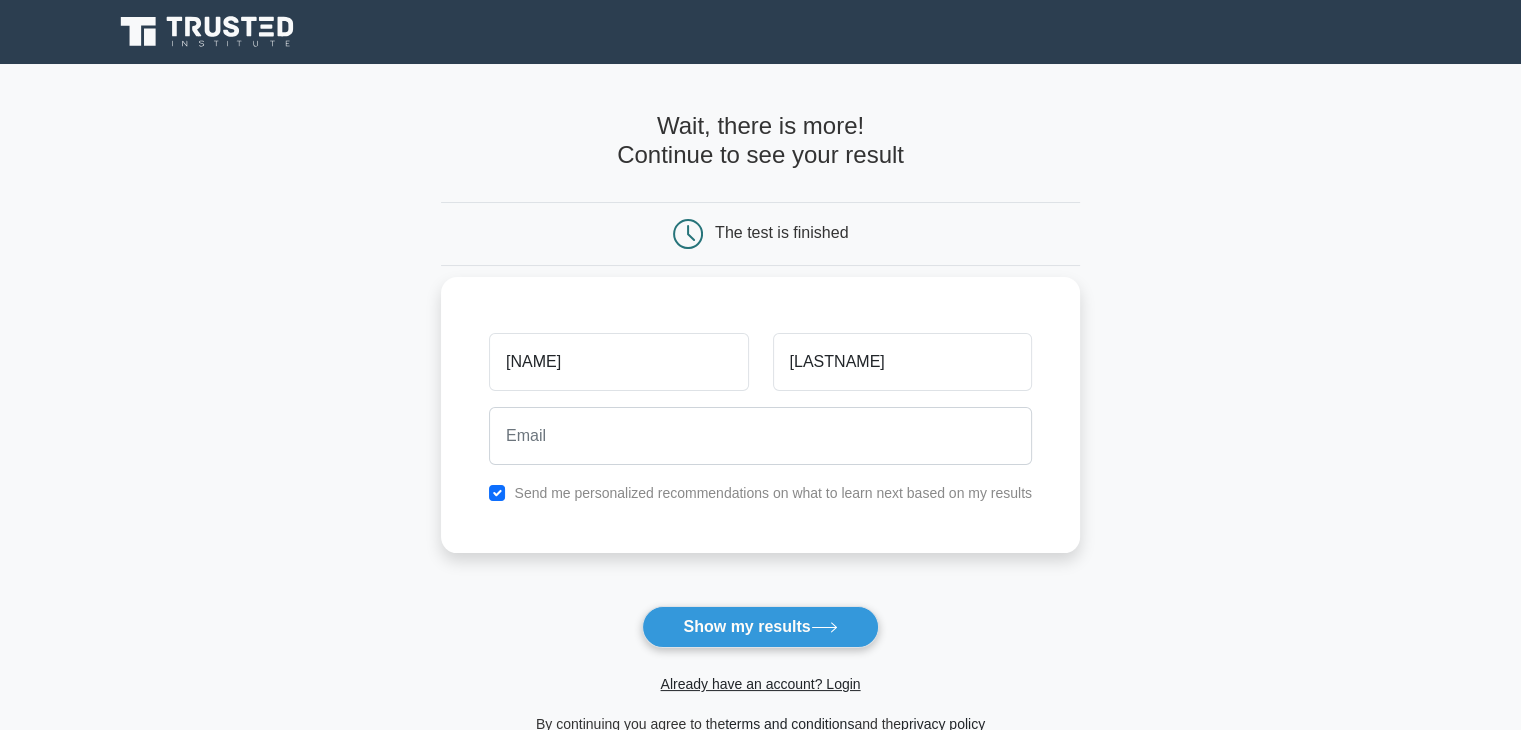 type on "malkawi" 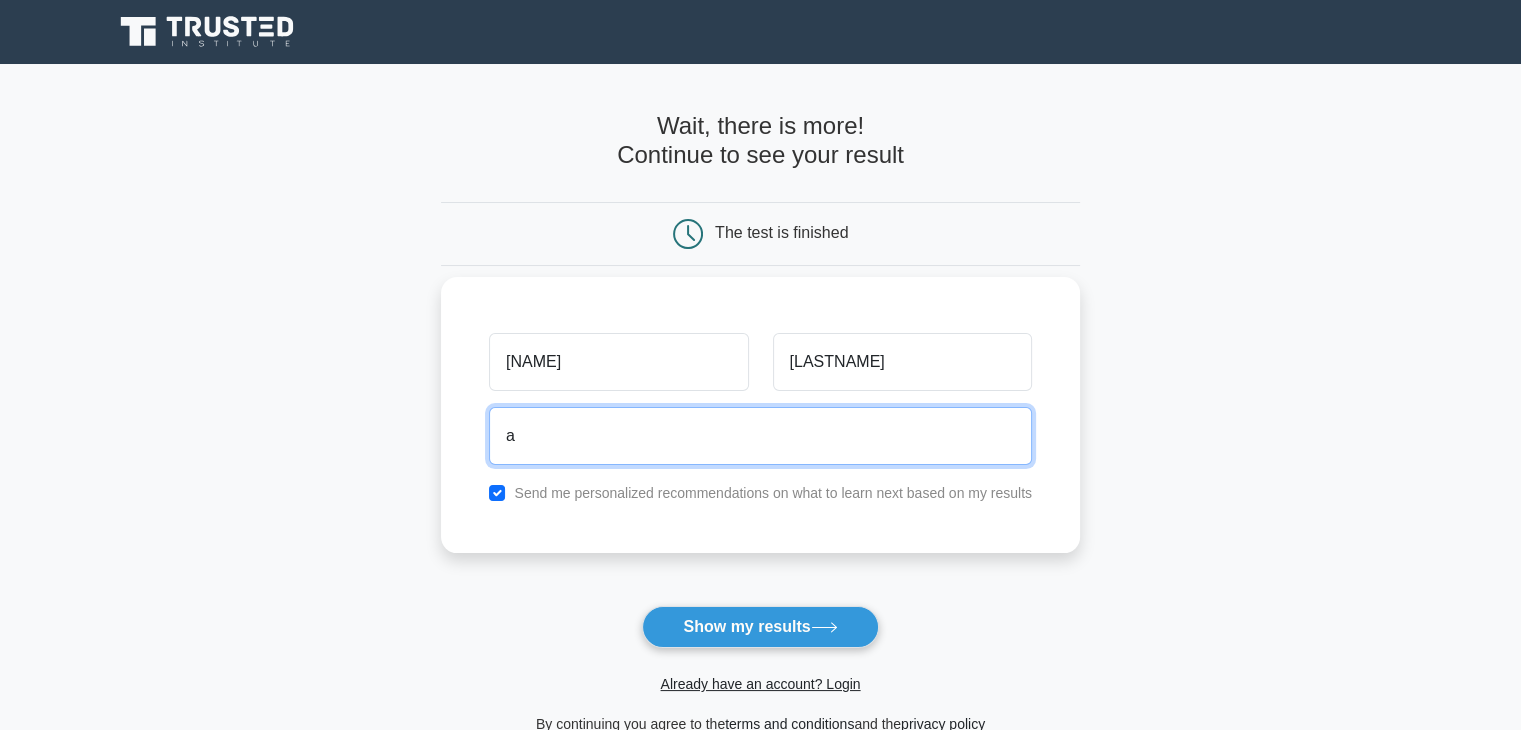 click on "a" at bounding box center (760, 436) 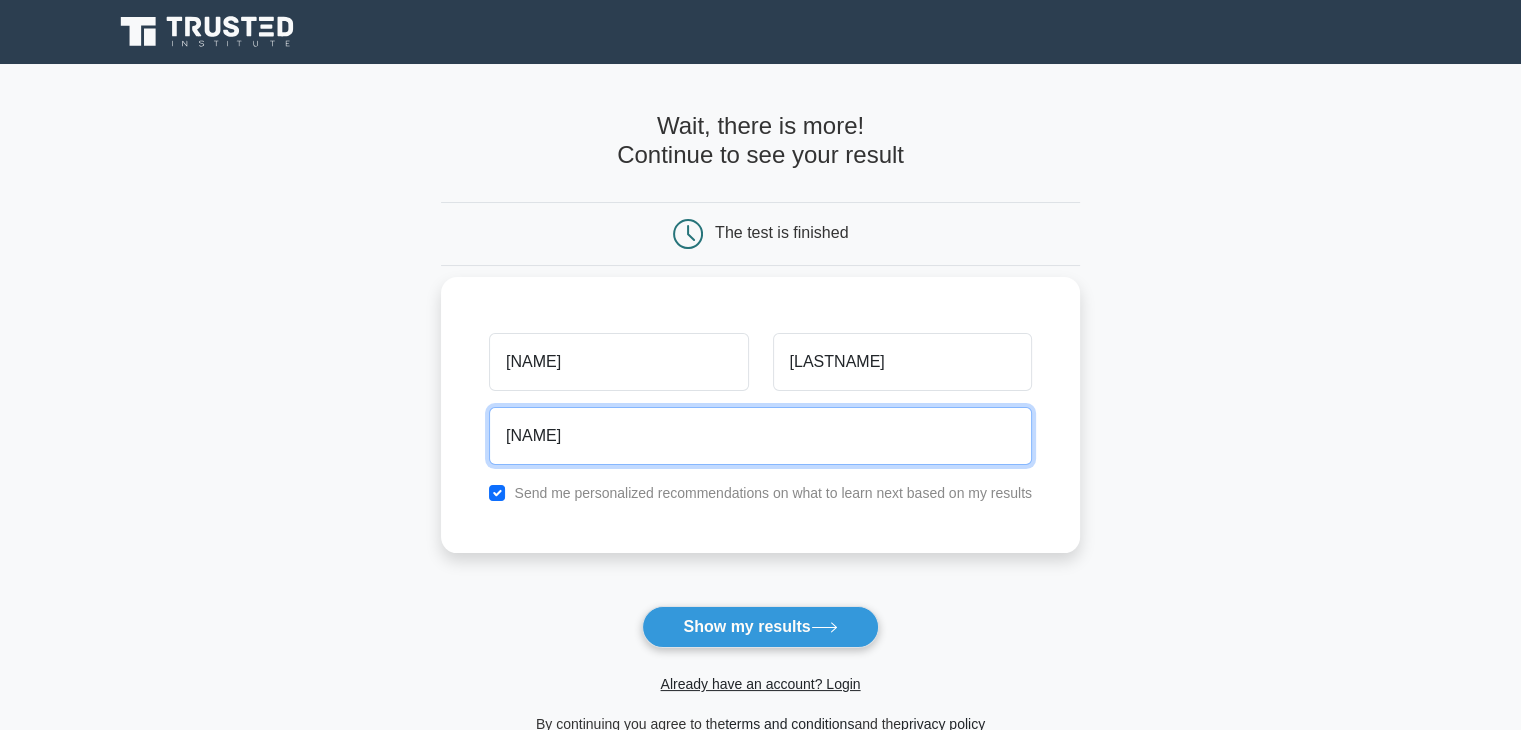 type on "adhammalkawi6@gmail.com" 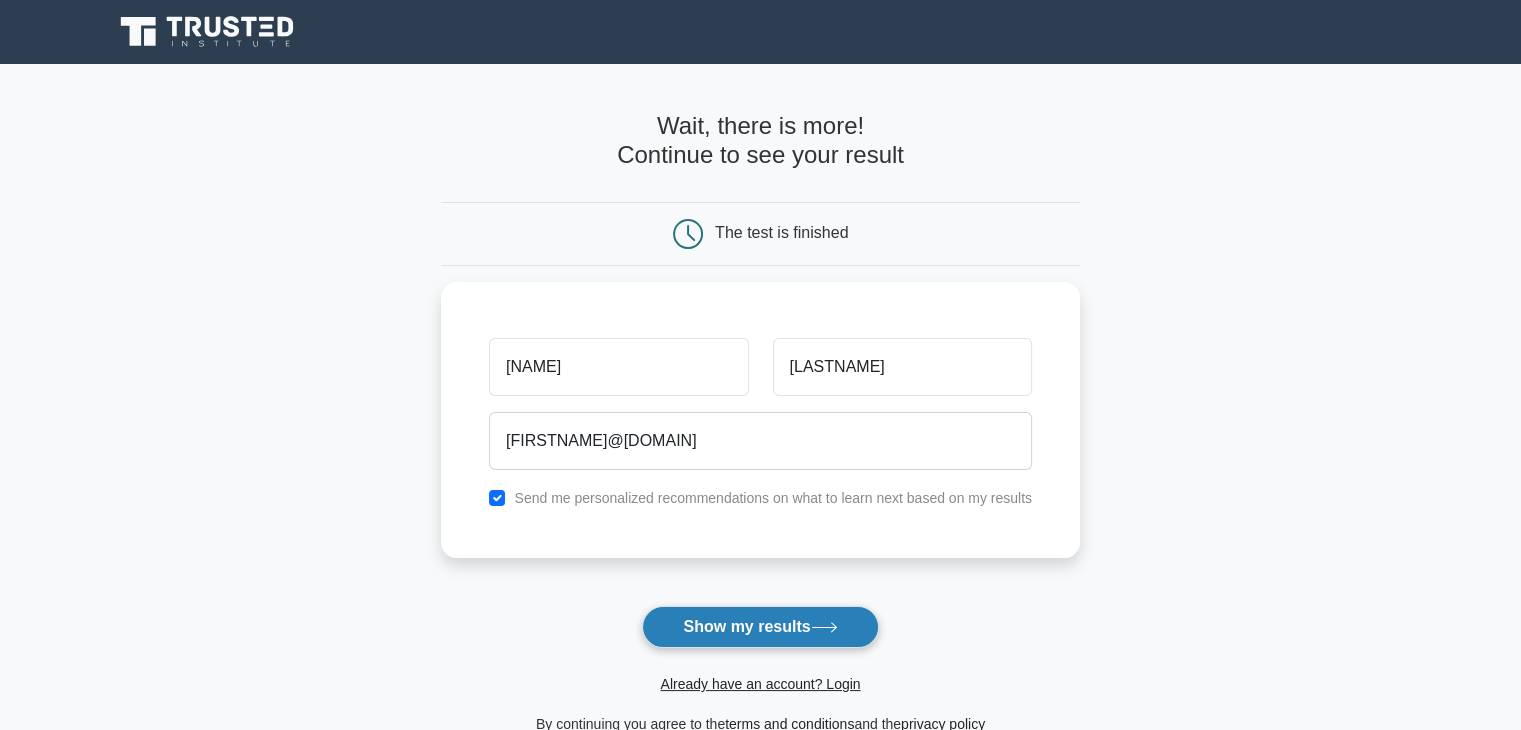 click on "Show my results" at bounding box center (760, 627) 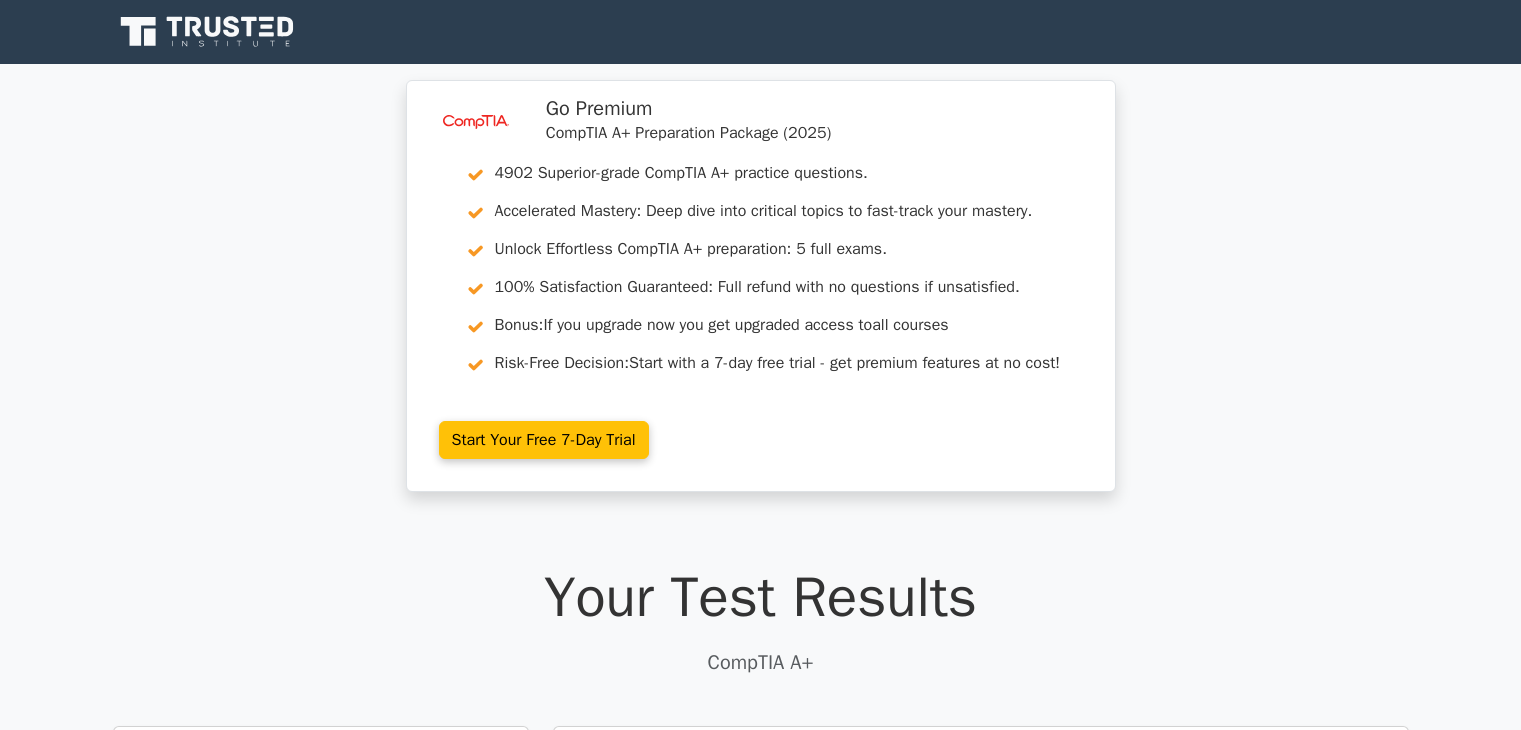 scroll, scrollTop: 0, scrollLeft: 0, axis: both 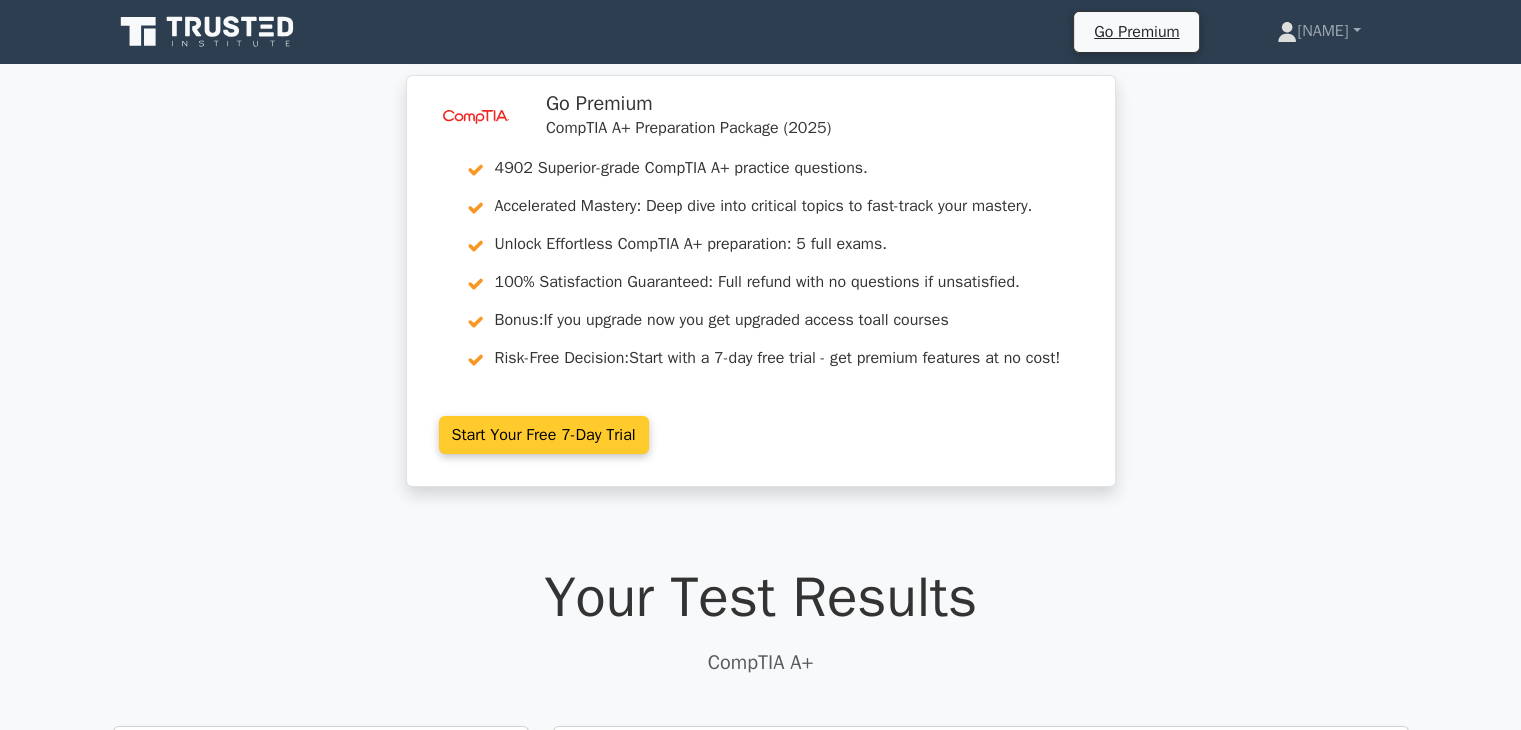 click on "Start Your Free 7-Day Trial" at bounding box center (544, 435) 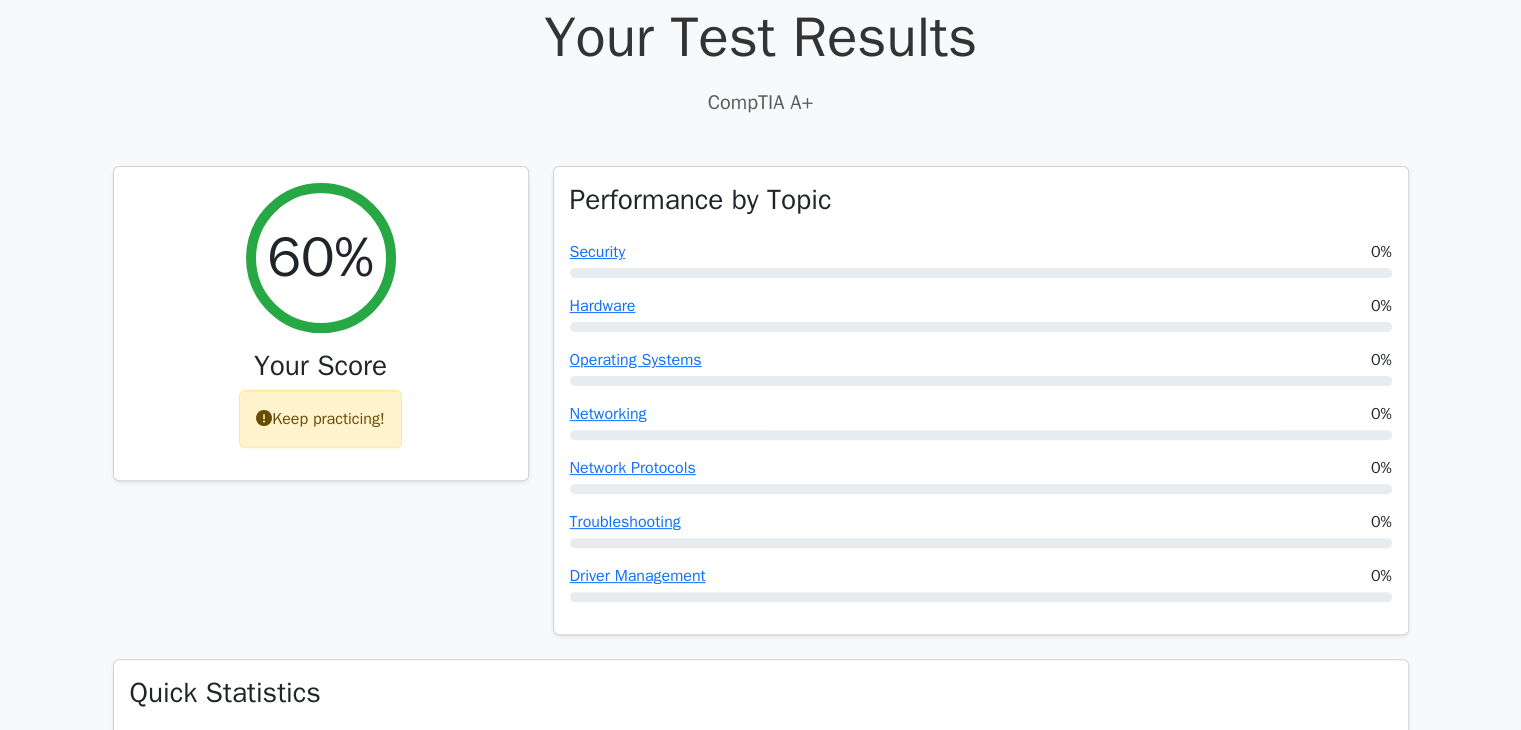 scroll, scrollTop: 560, scrollLeft: 0, axis: vertical 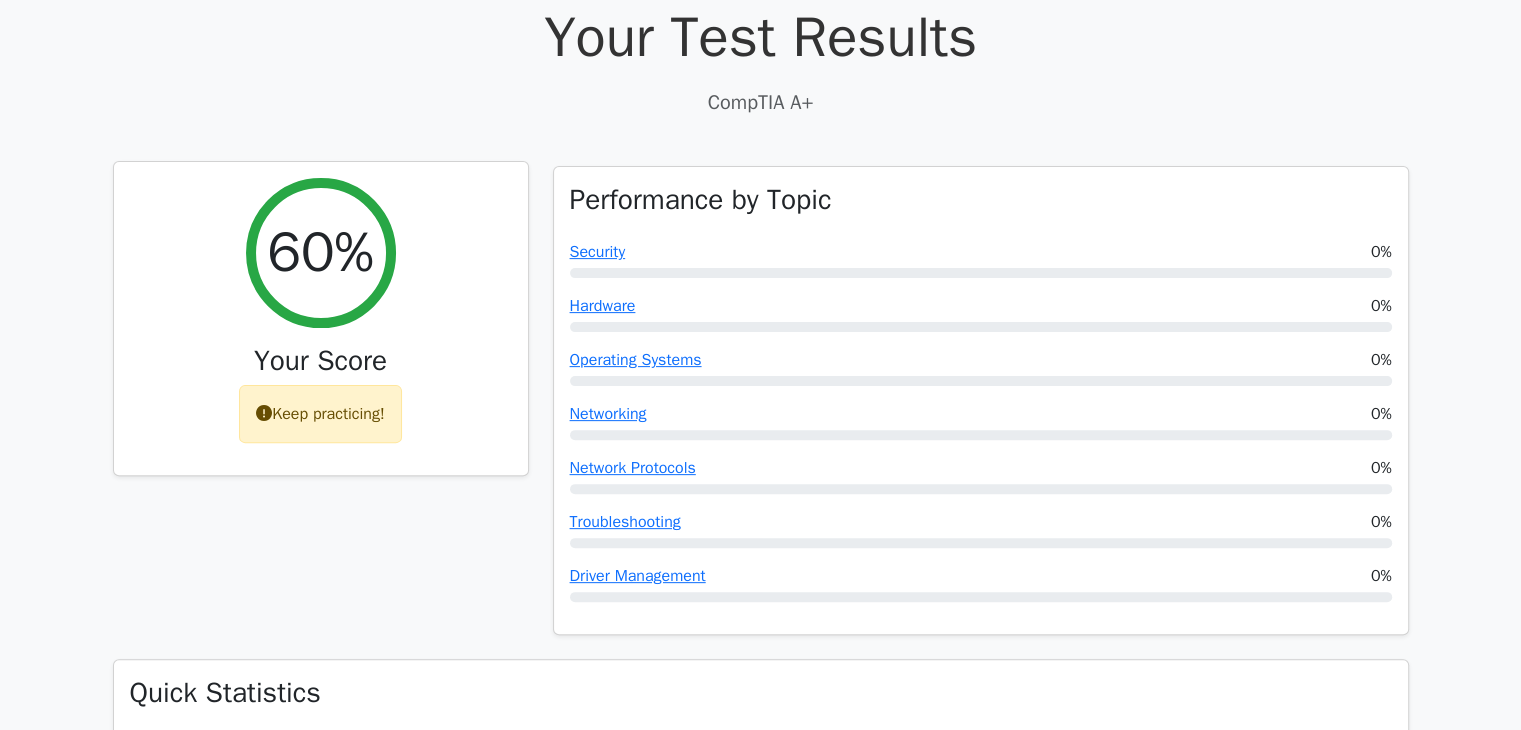 click on "60%" at bounding box center (320, 252) 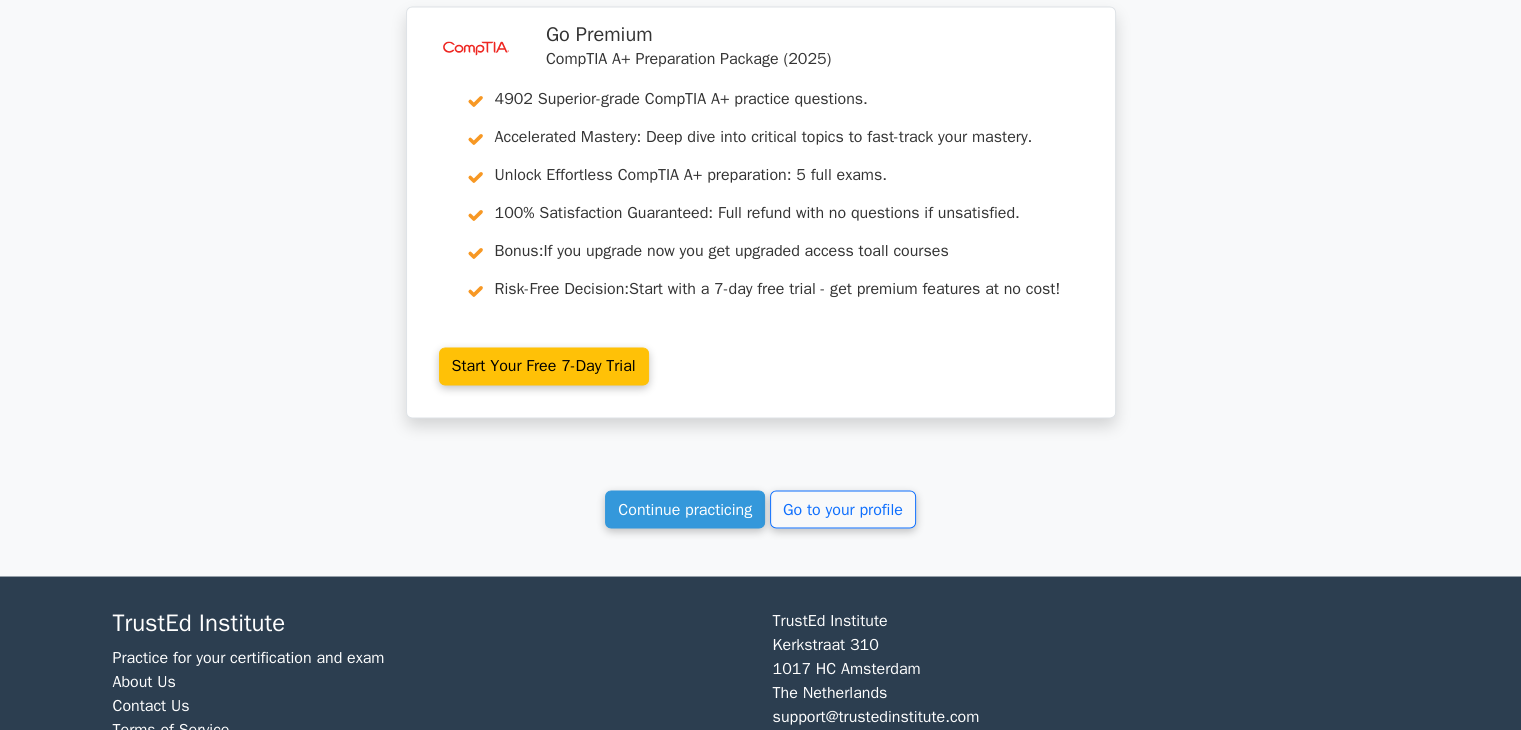 scroll, scrollTop: 3330, scrollLeft: 0, axis: vertical 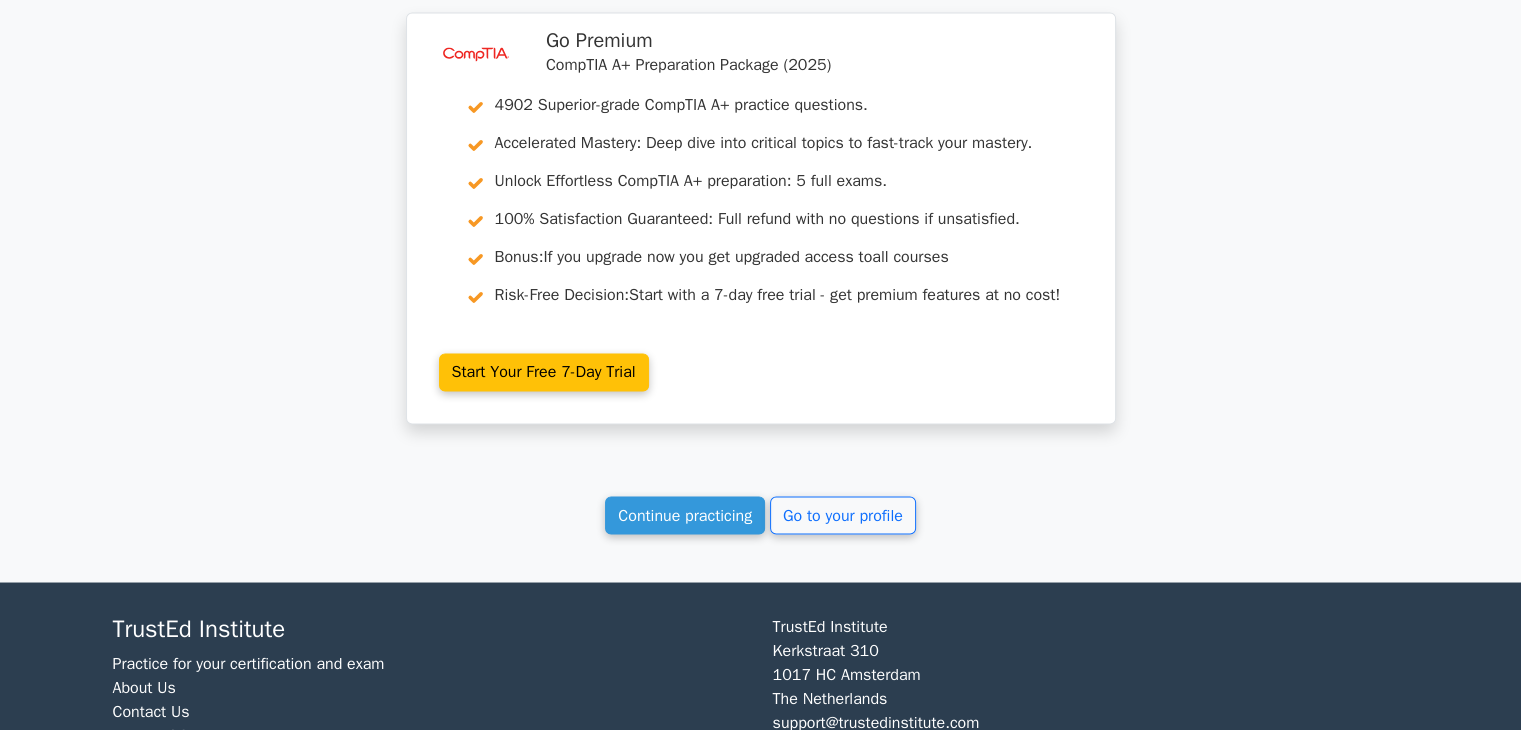 click on "Your Test Results
CompTIA A+
60%
Your Score
Keep practicing!
Performance by Topic
Security
0%
Hardware
0%" at bounding box center (761, -1116) 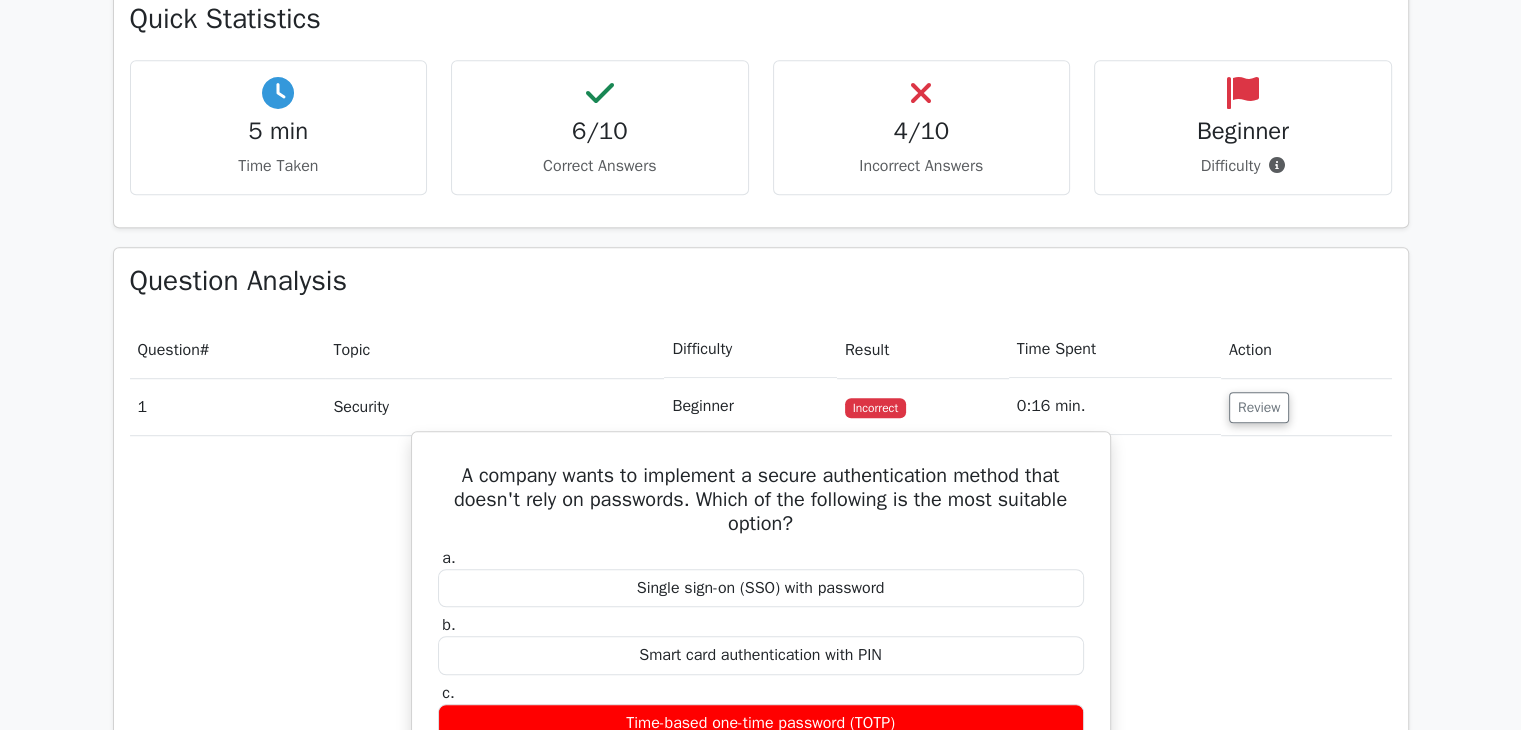 scroll, scrollTop: 1215, scrollLeft: 0, axis: vertical 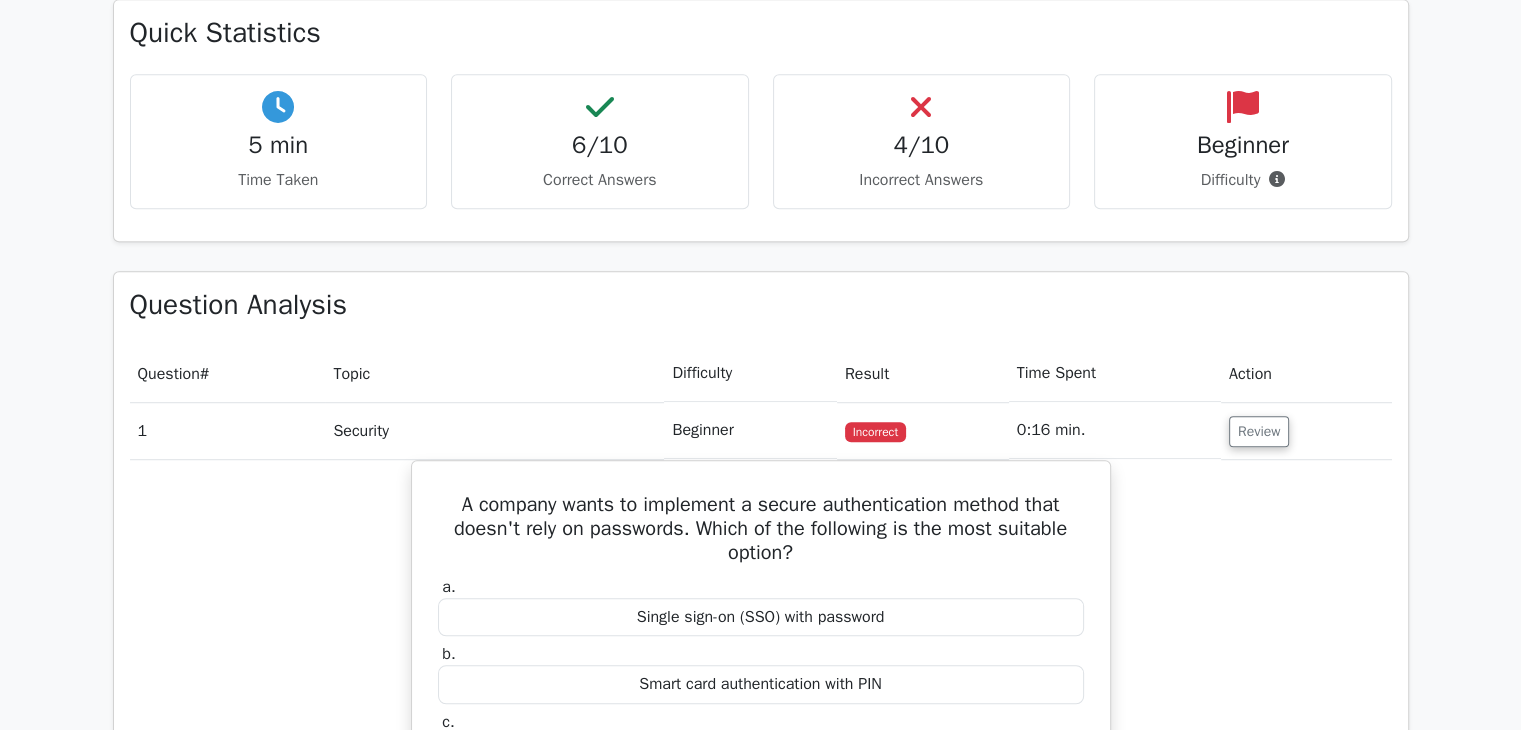 click on "4/10
Incorrect Answers" at bounding box center [922, 141] 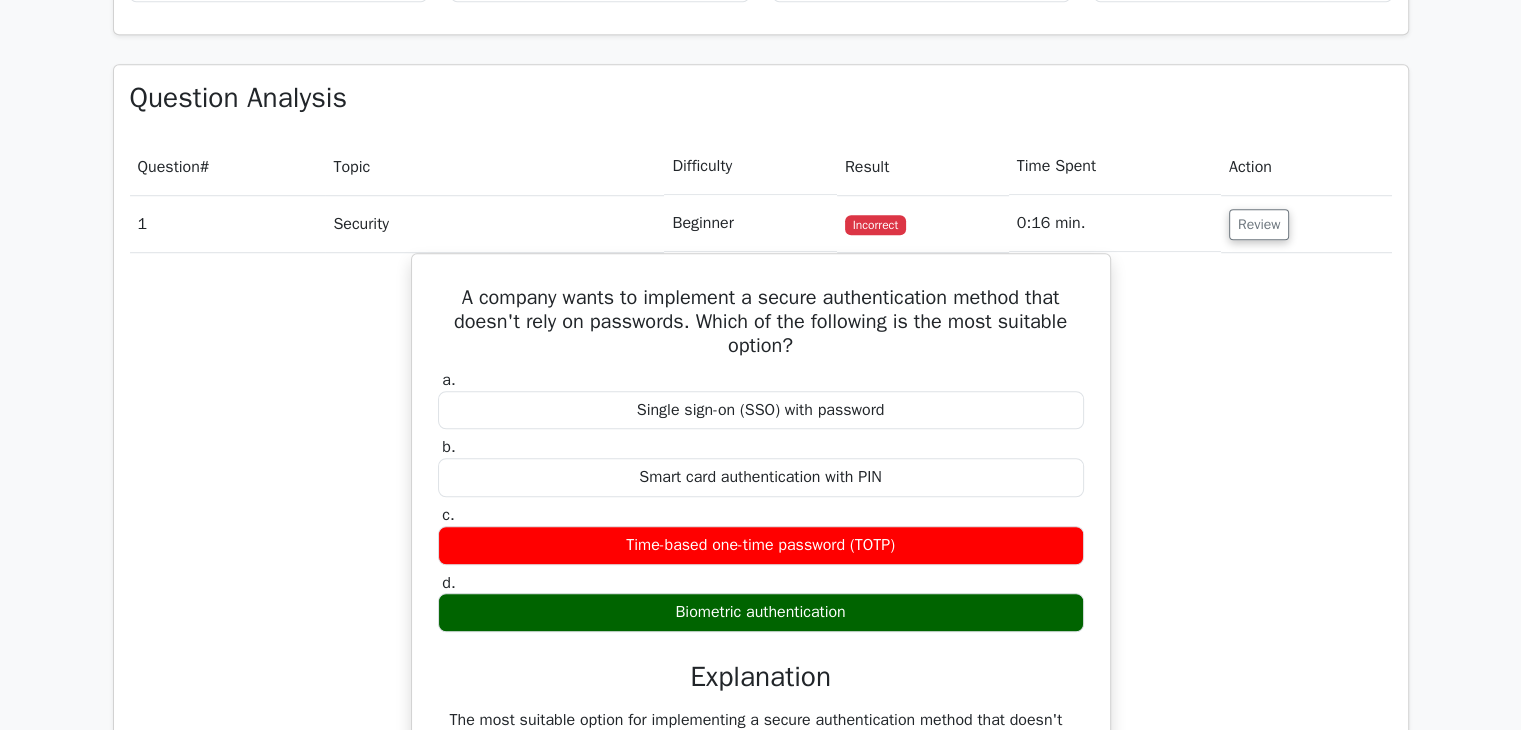 scroll, scrollTop: 1423, scrollLeft: 0, axis: vertical 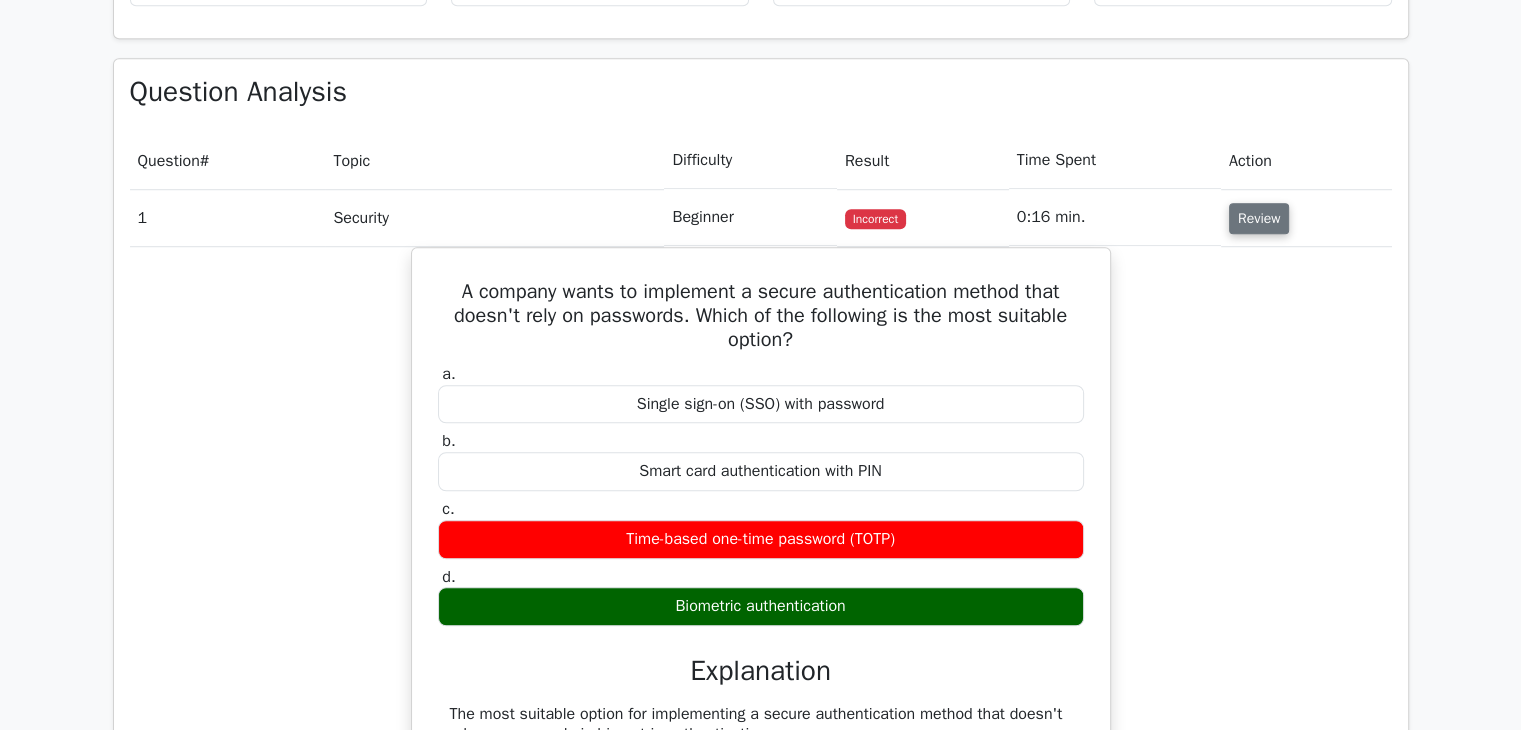 click on "Review" at bounding box center (1259, 218) 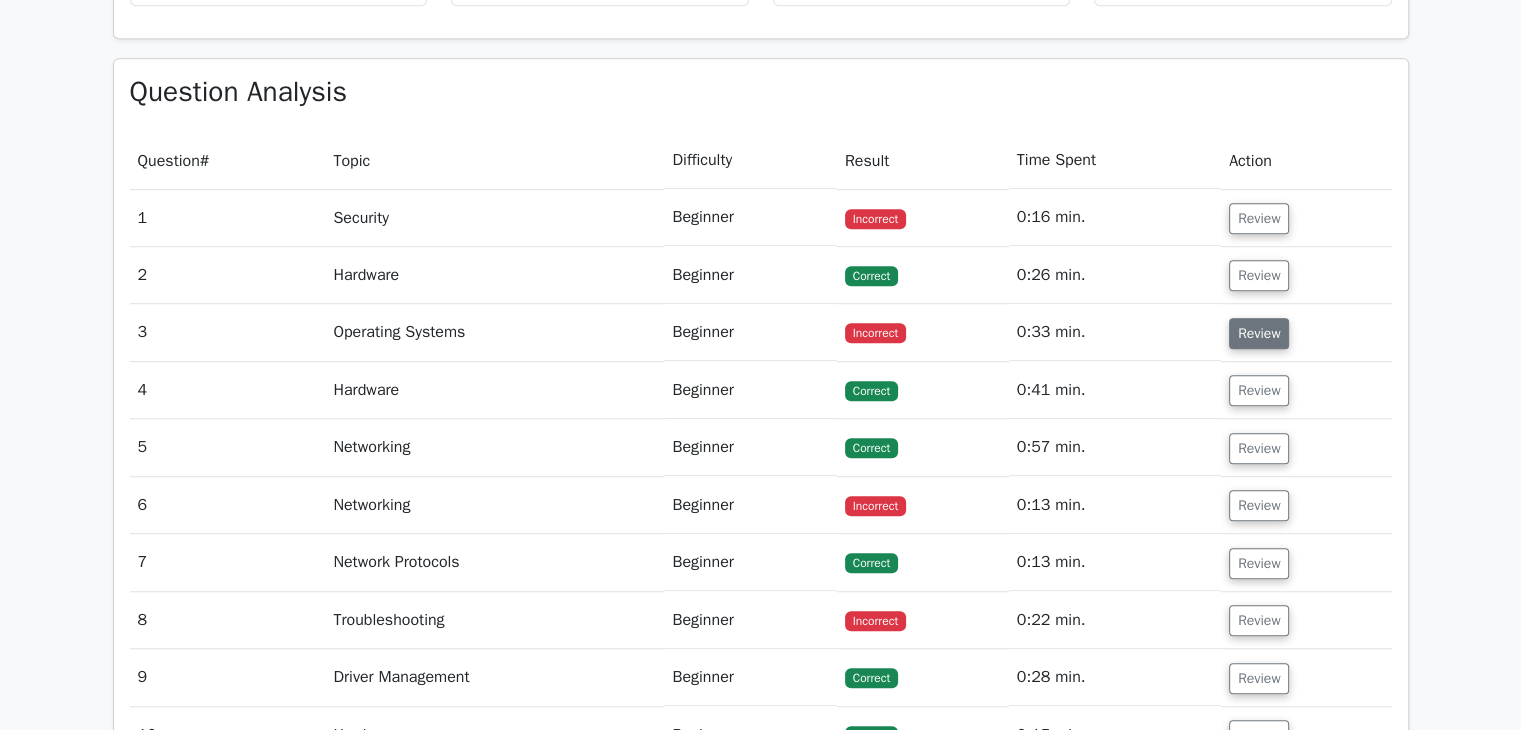 click on "Review" at bounding box center (1259, 333) 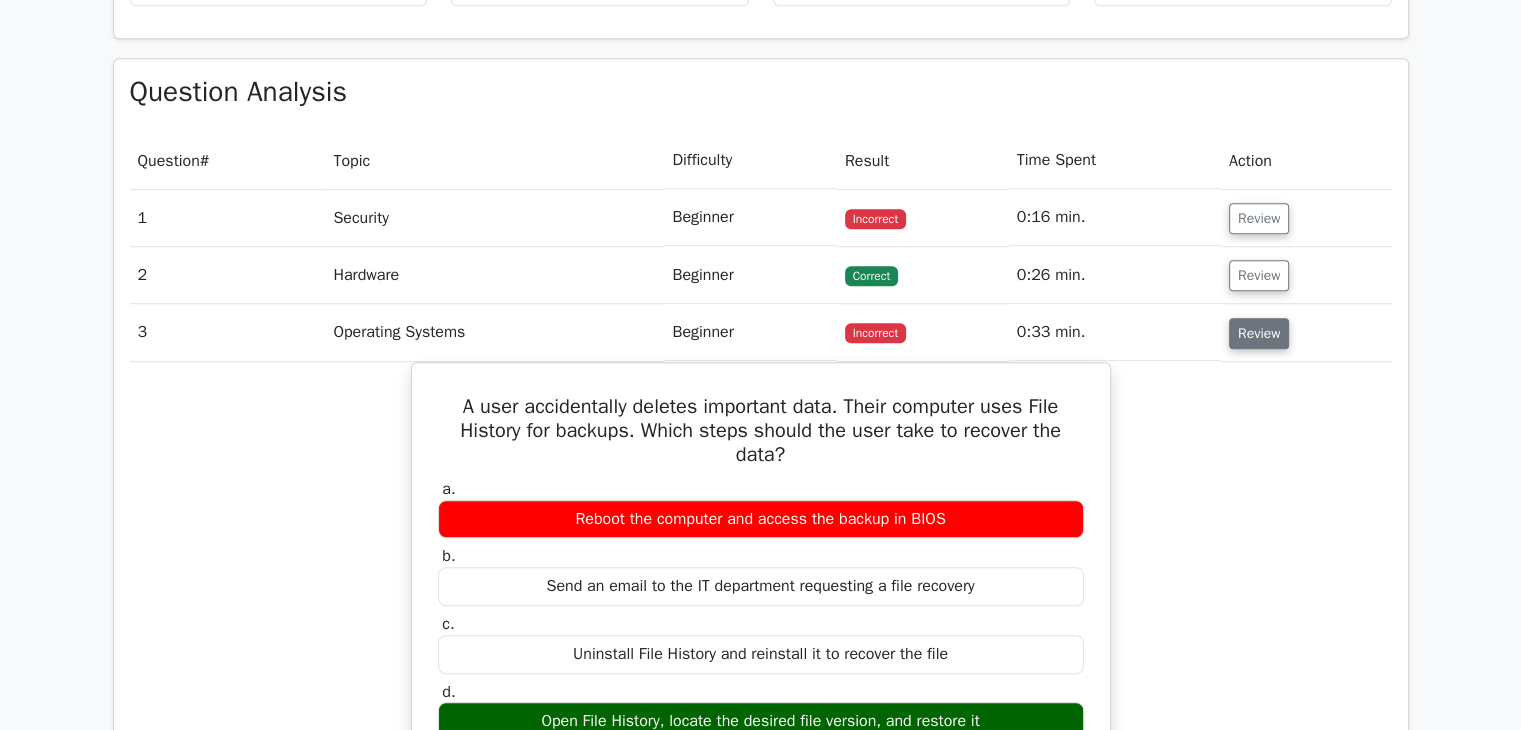 click on "Review" at bounding box center (1259, 333) 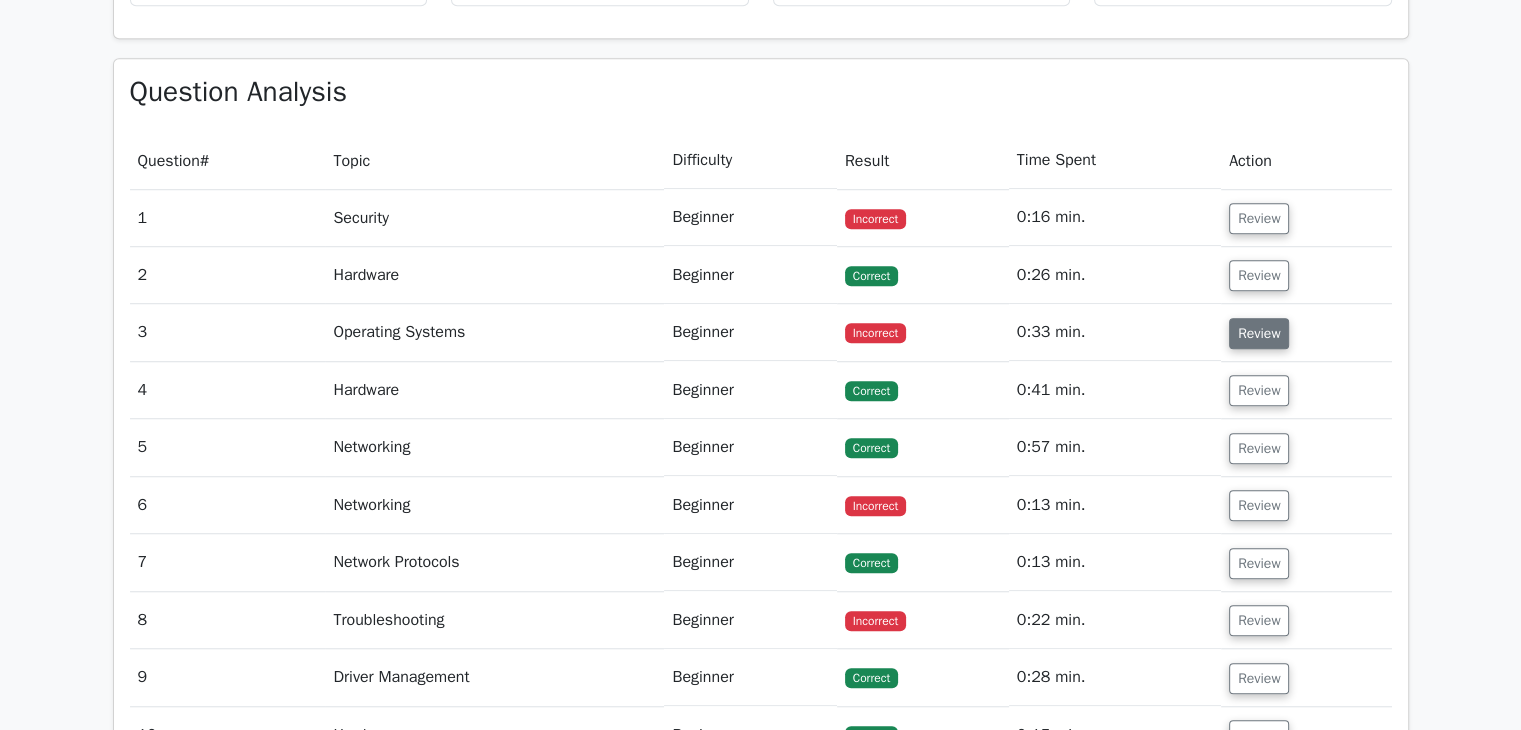 click on "Review" at bounding box center (1259, 333) 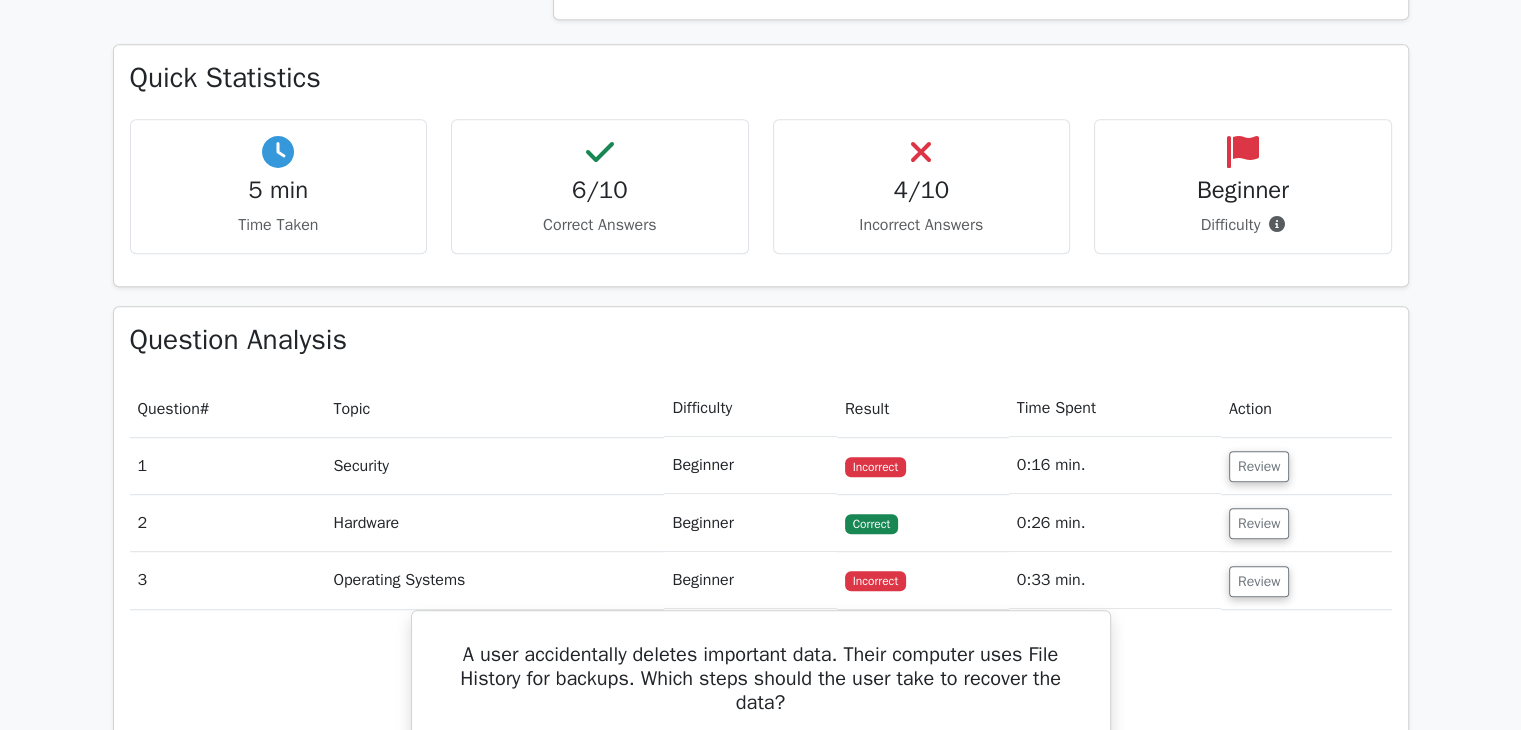 scroll, scrollTop: 1174, scrollLeft: 0, axis: vertical 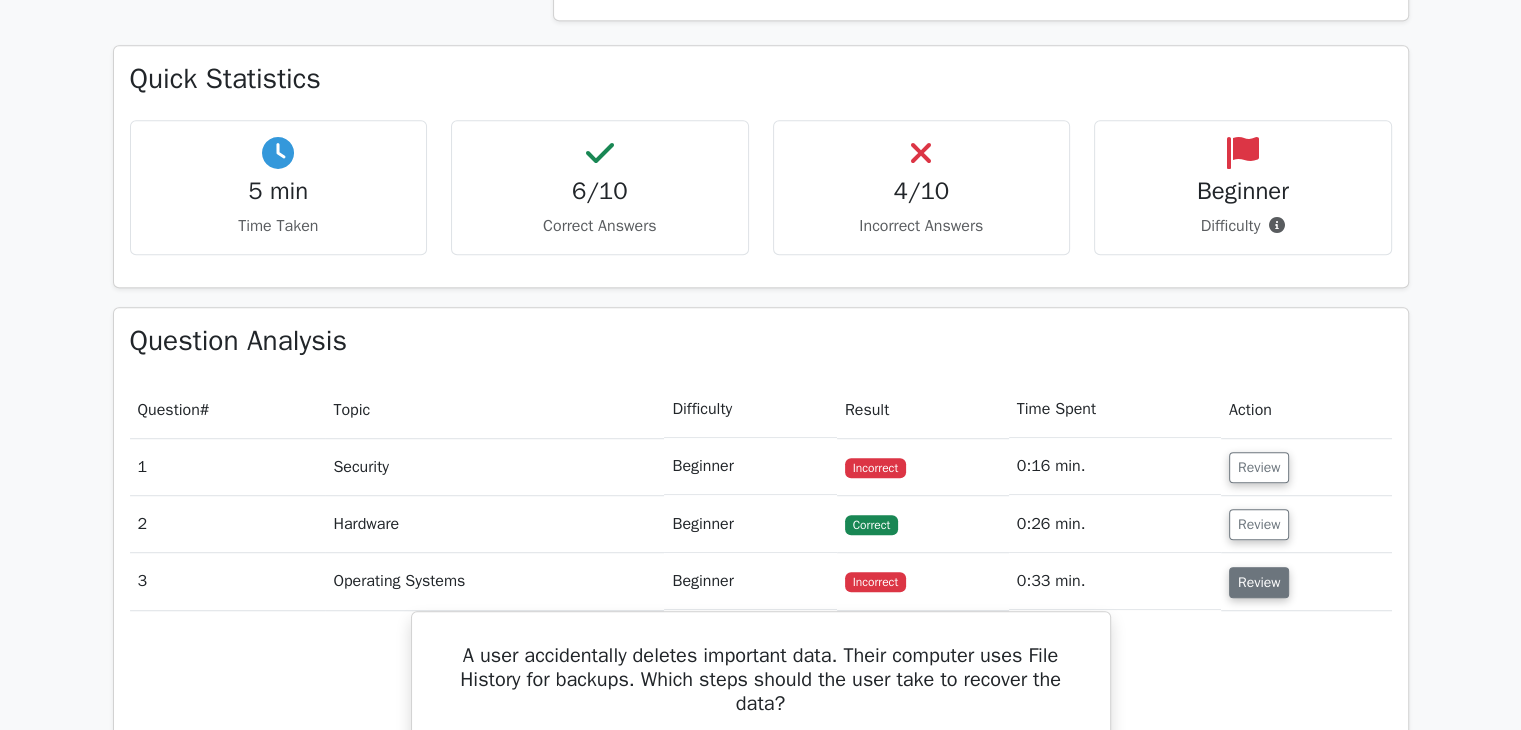 click on "Review" at bounding box center (1259, 582) 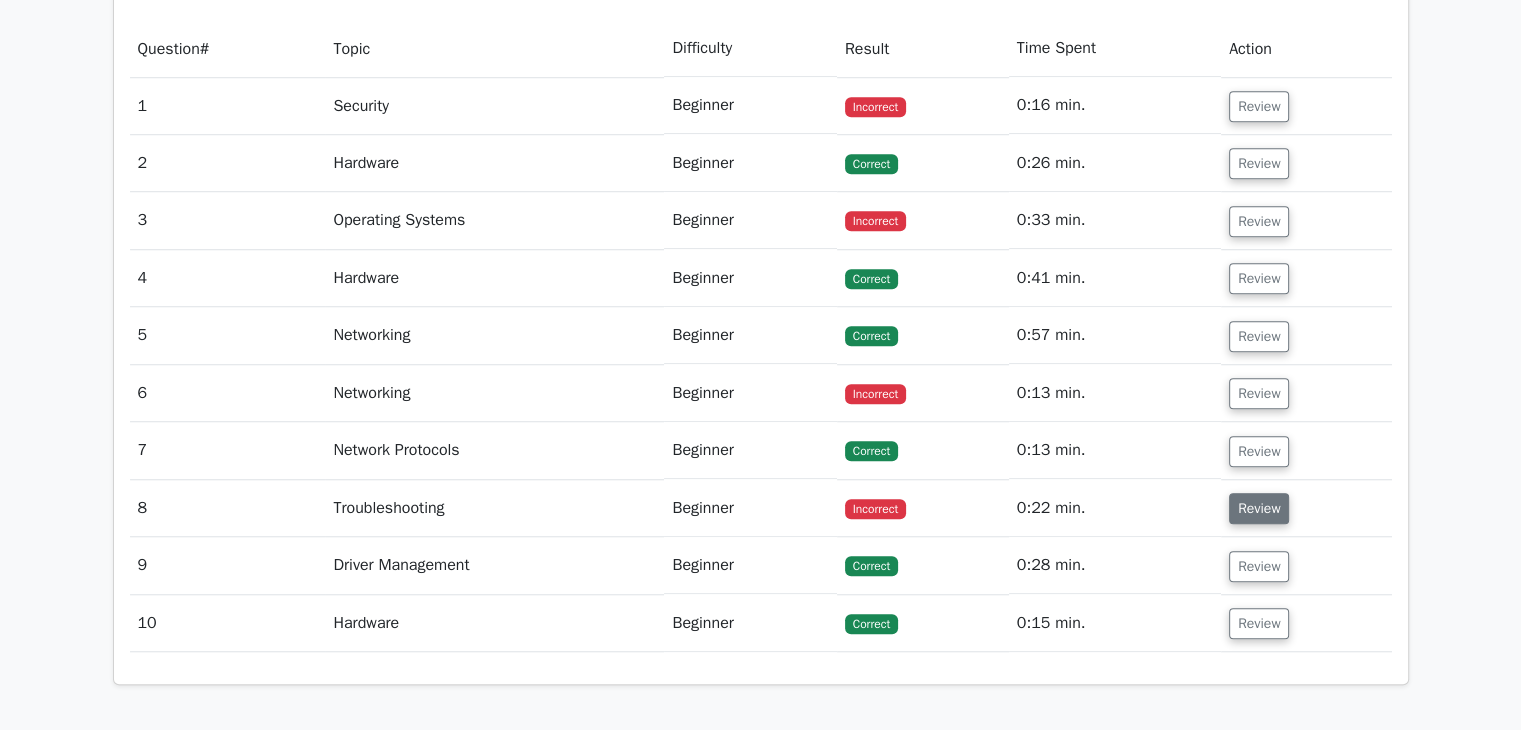 scroll, scrollTop: 1536, scrollLeft: 0, axis: vertical 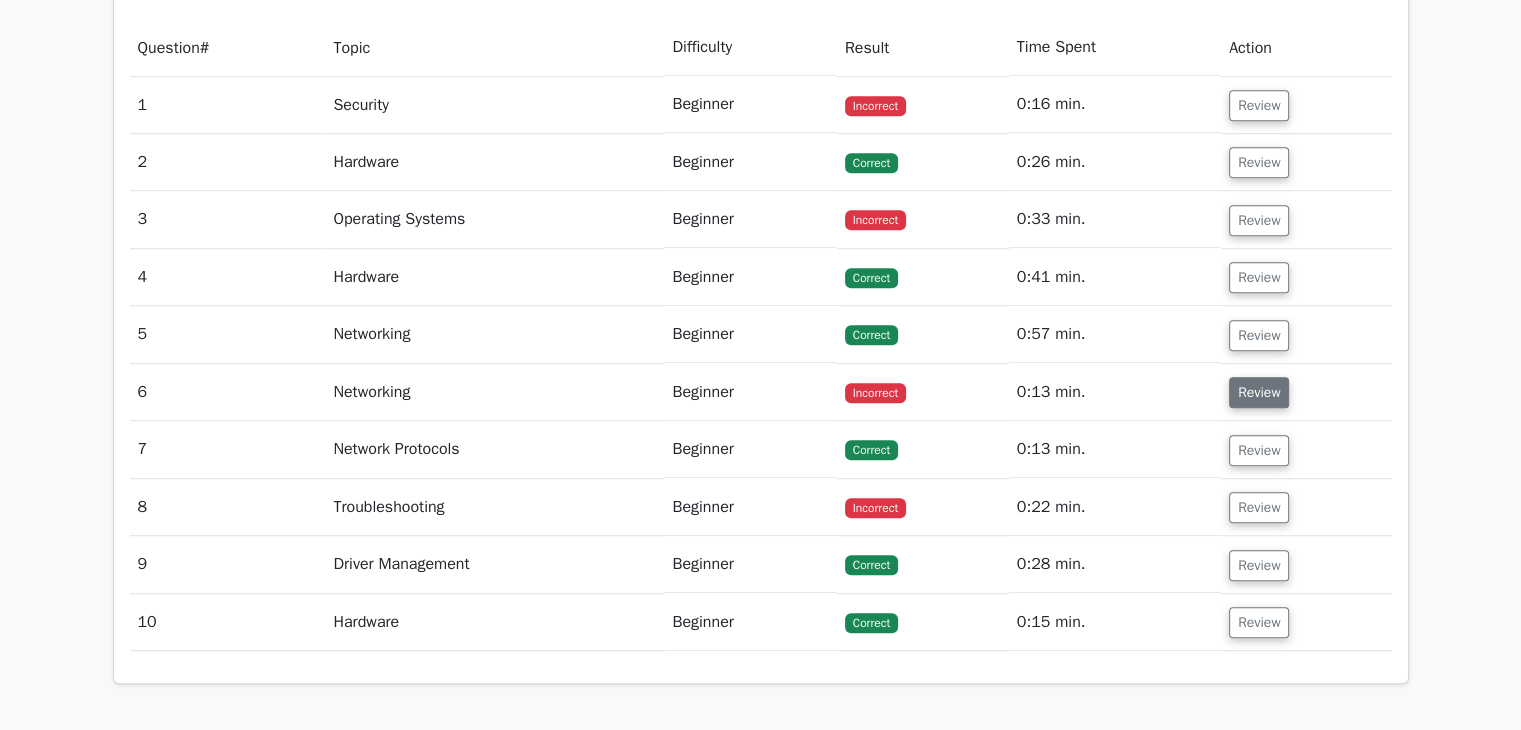 click on "Review" at bounding box center [1259, 392] 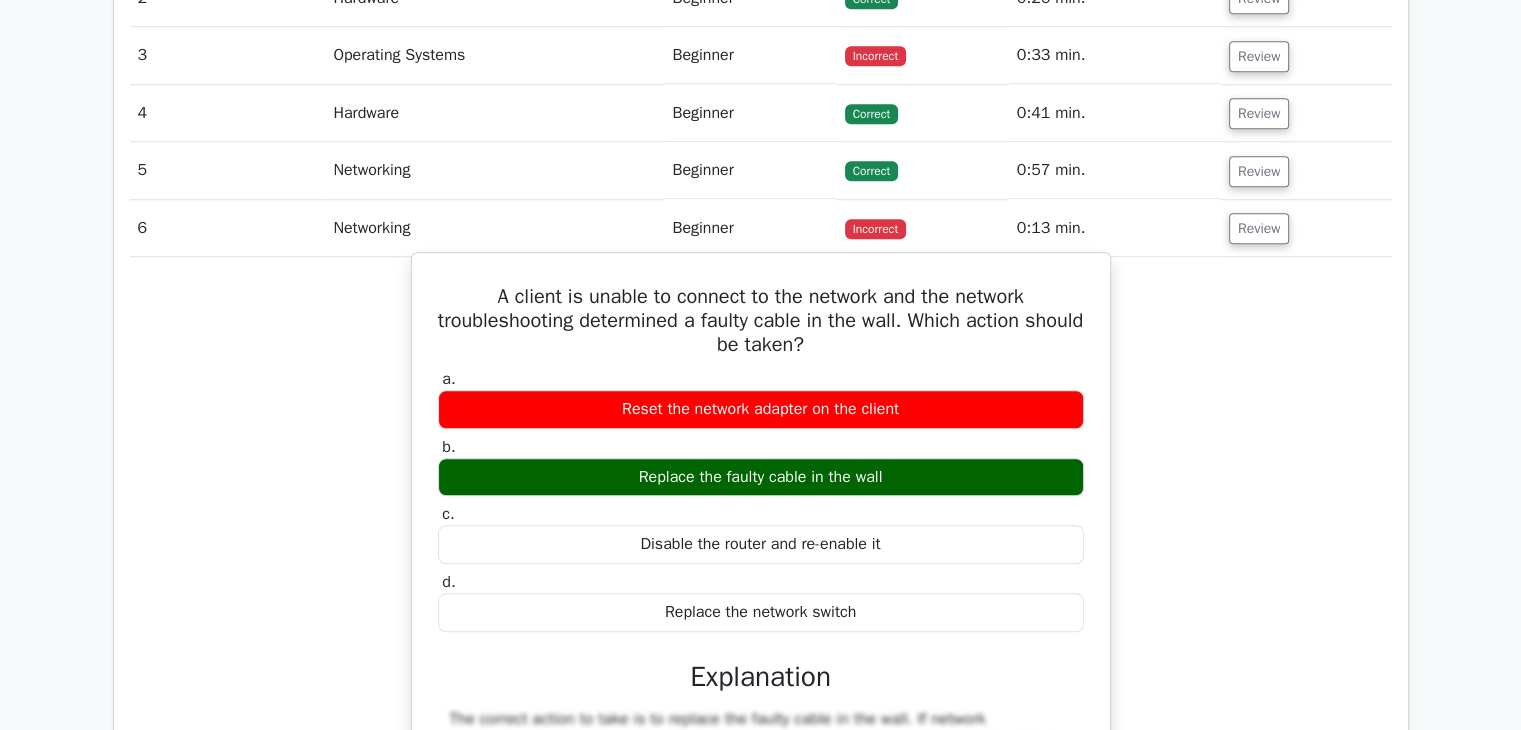 scroll, scrollTop: 1780, scrollLeft: 0, axis: vertical 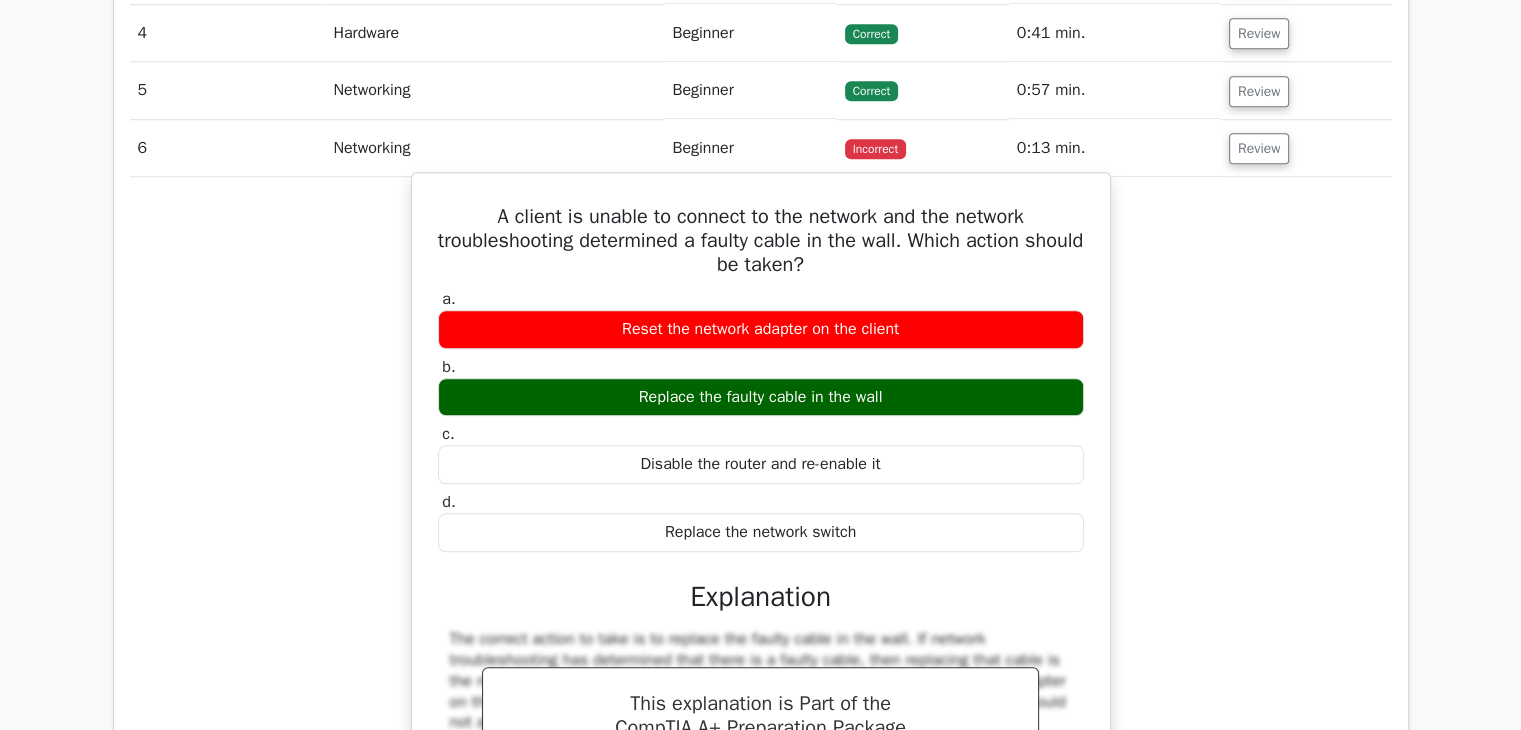 drag, startPoint x: 935, startPoint y: 382, endPoint x: 628, endPoint y: 396, distance: 307.31906 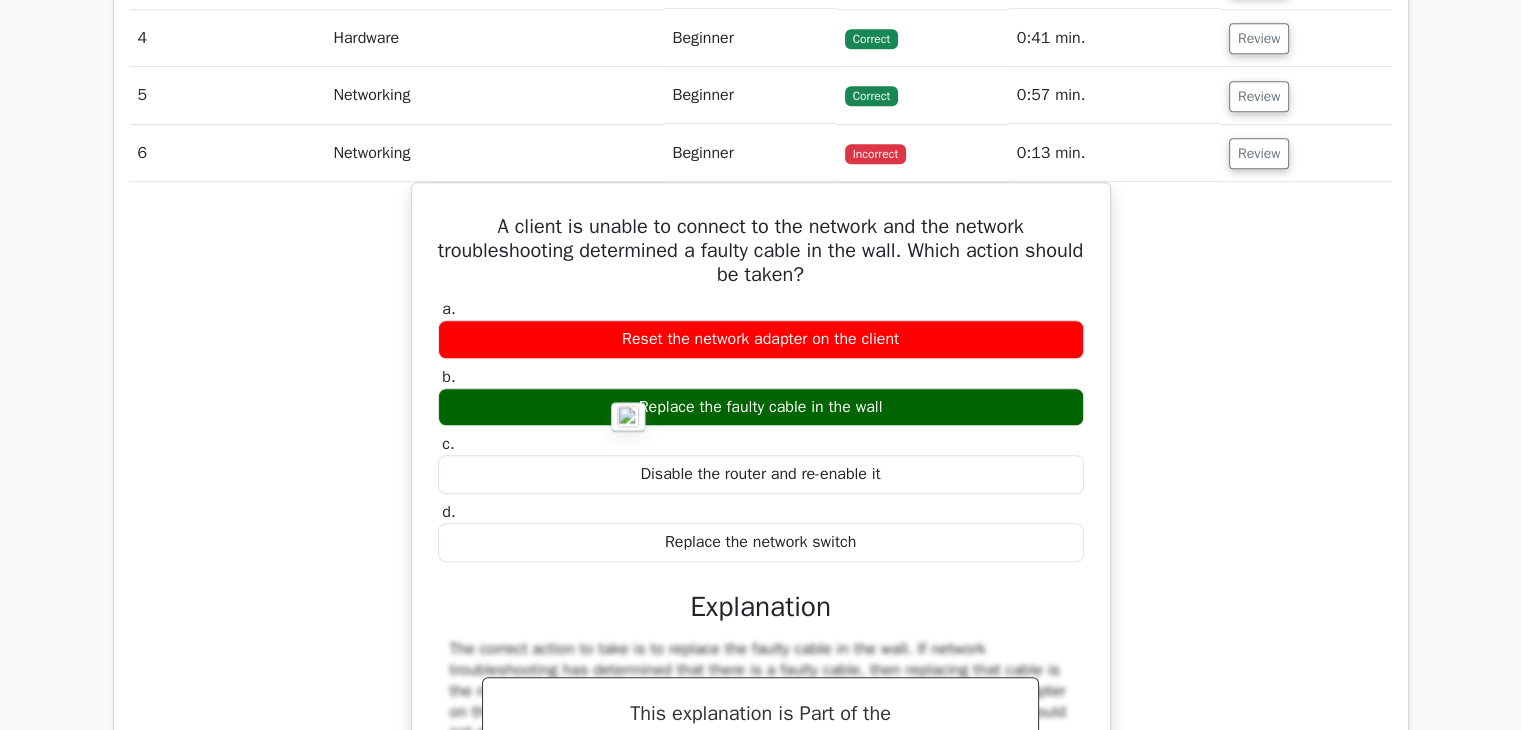 click at bounding box center [628, 416] 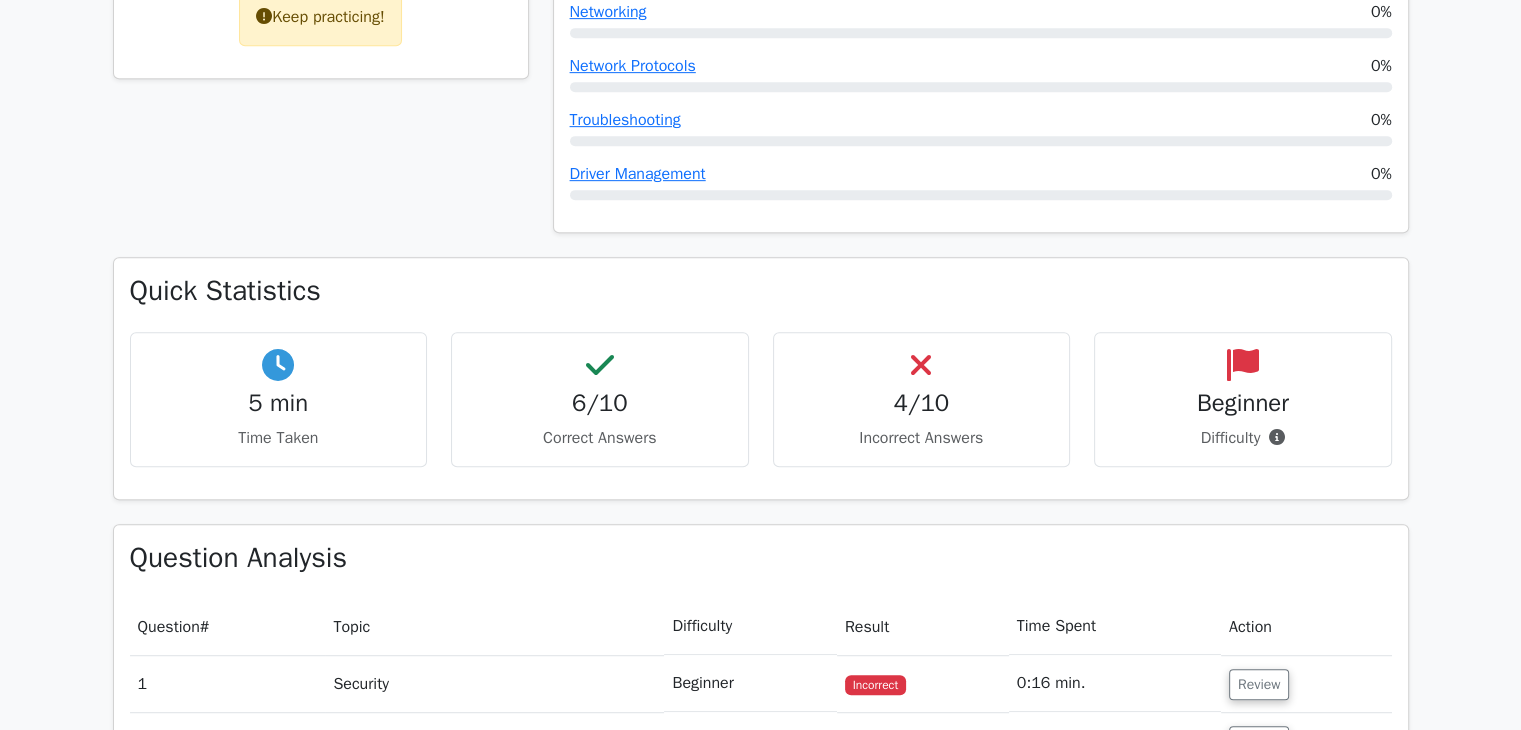 scroll, scrollTop: 963, scrollLeft: 0, axis: vertical 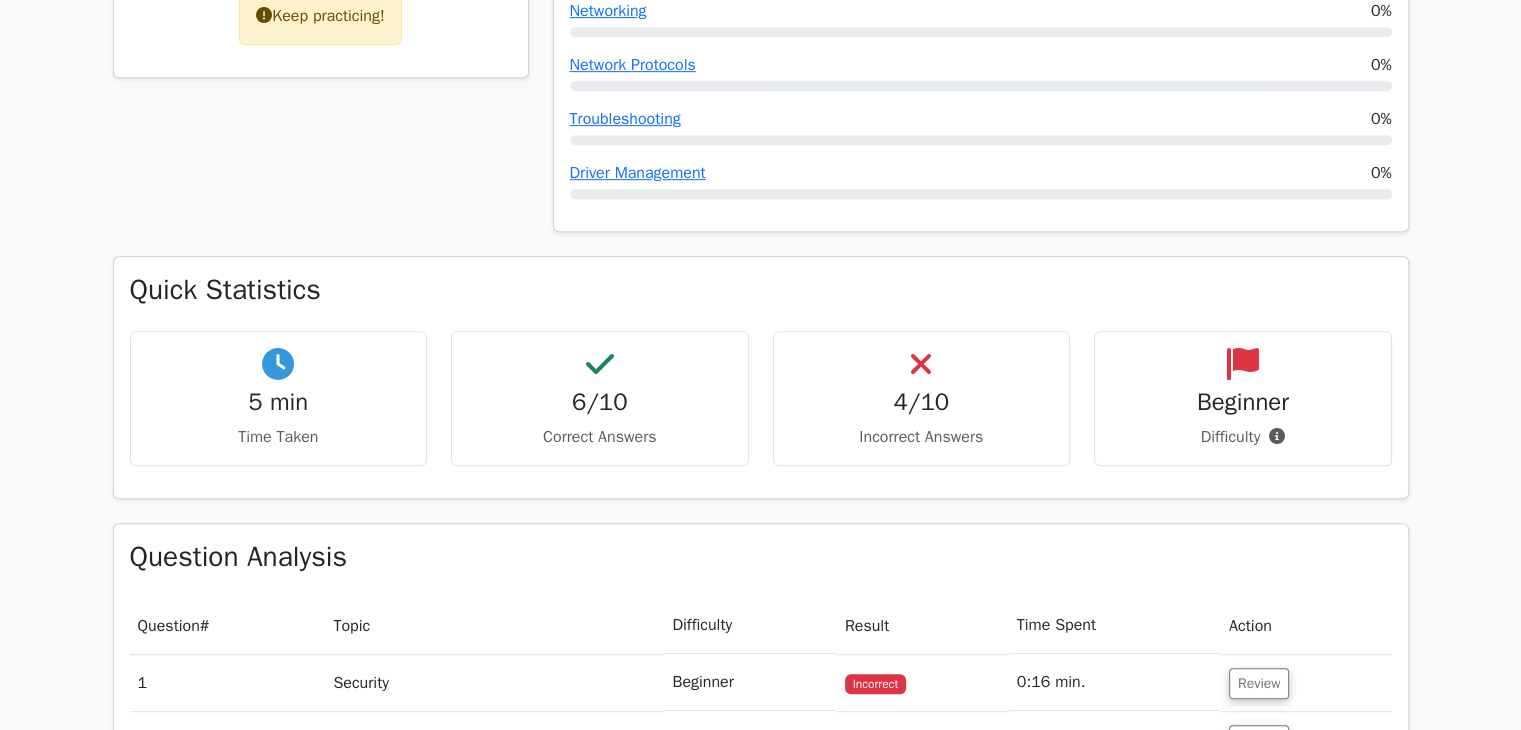 click on "image/svg+xml
Go Premium
CompTIA A+ Preparation Package (2025)
4902 Superior-grade  CompTIA A+ practice questions.
Accelerated Mastery: Deep dive into critical topics to fast-track your mastery.
Bonus:" at bounding box center [760, 918] 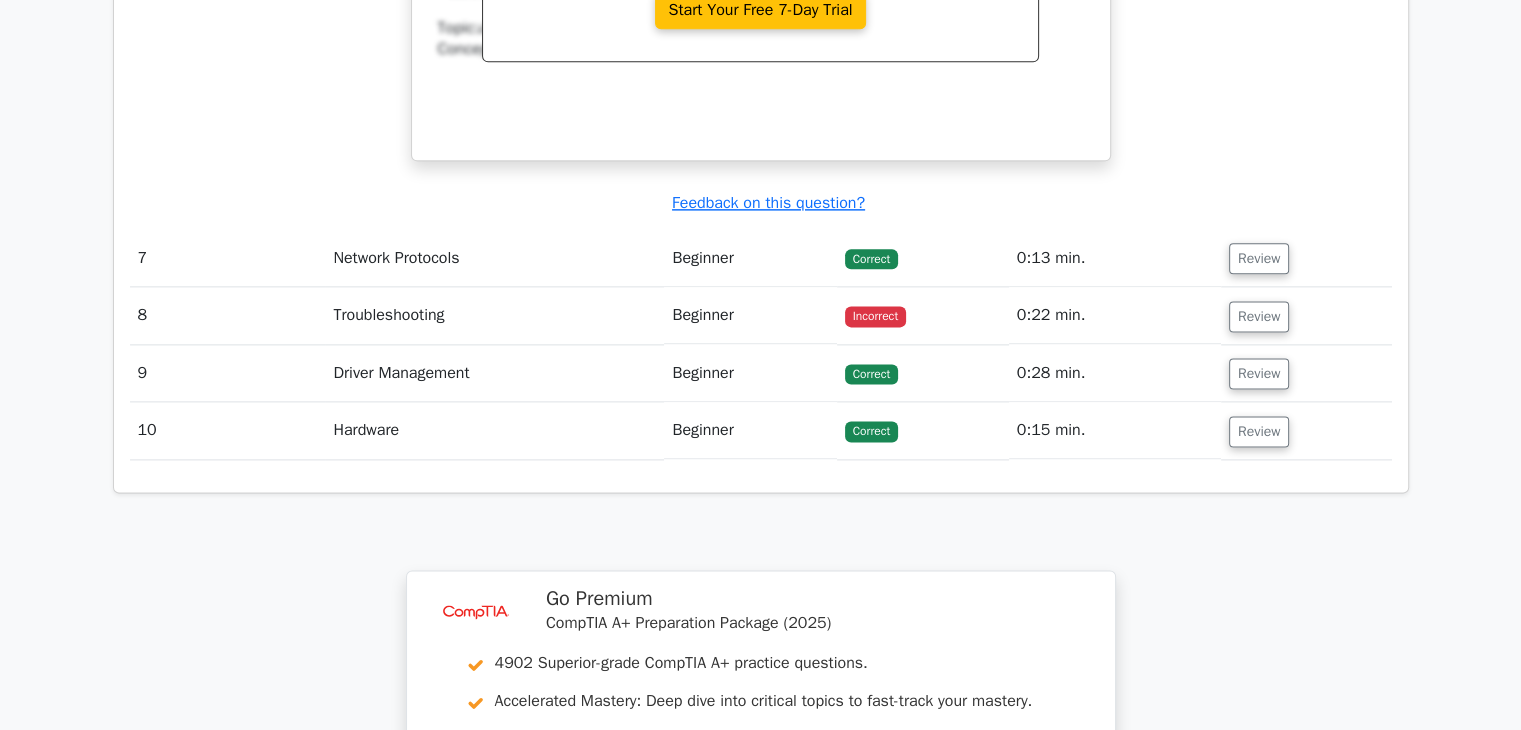 scroll, scrollTop: 2560, scrollLeft: 0, axis: vertical 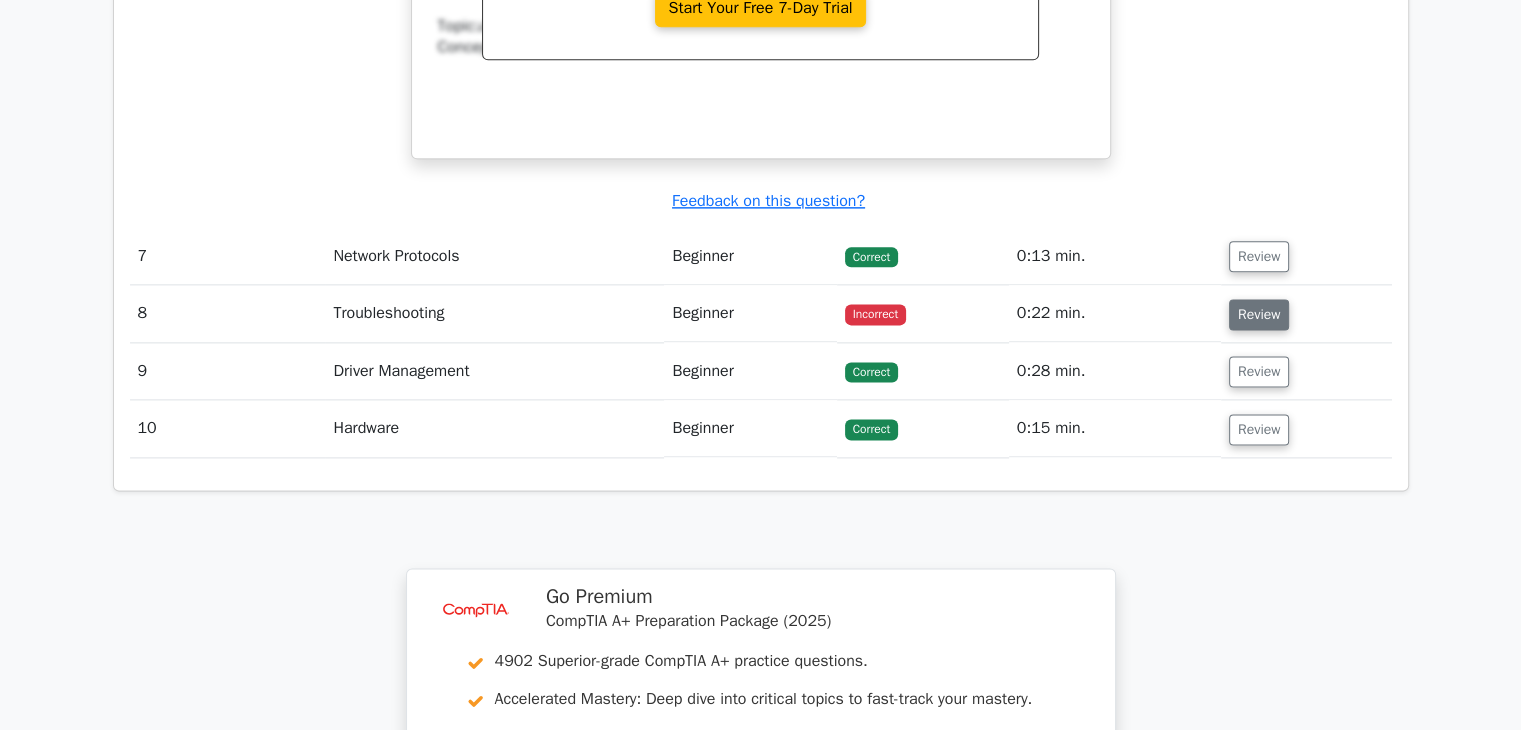 click on "Review" at bounding box center (1259, 314) 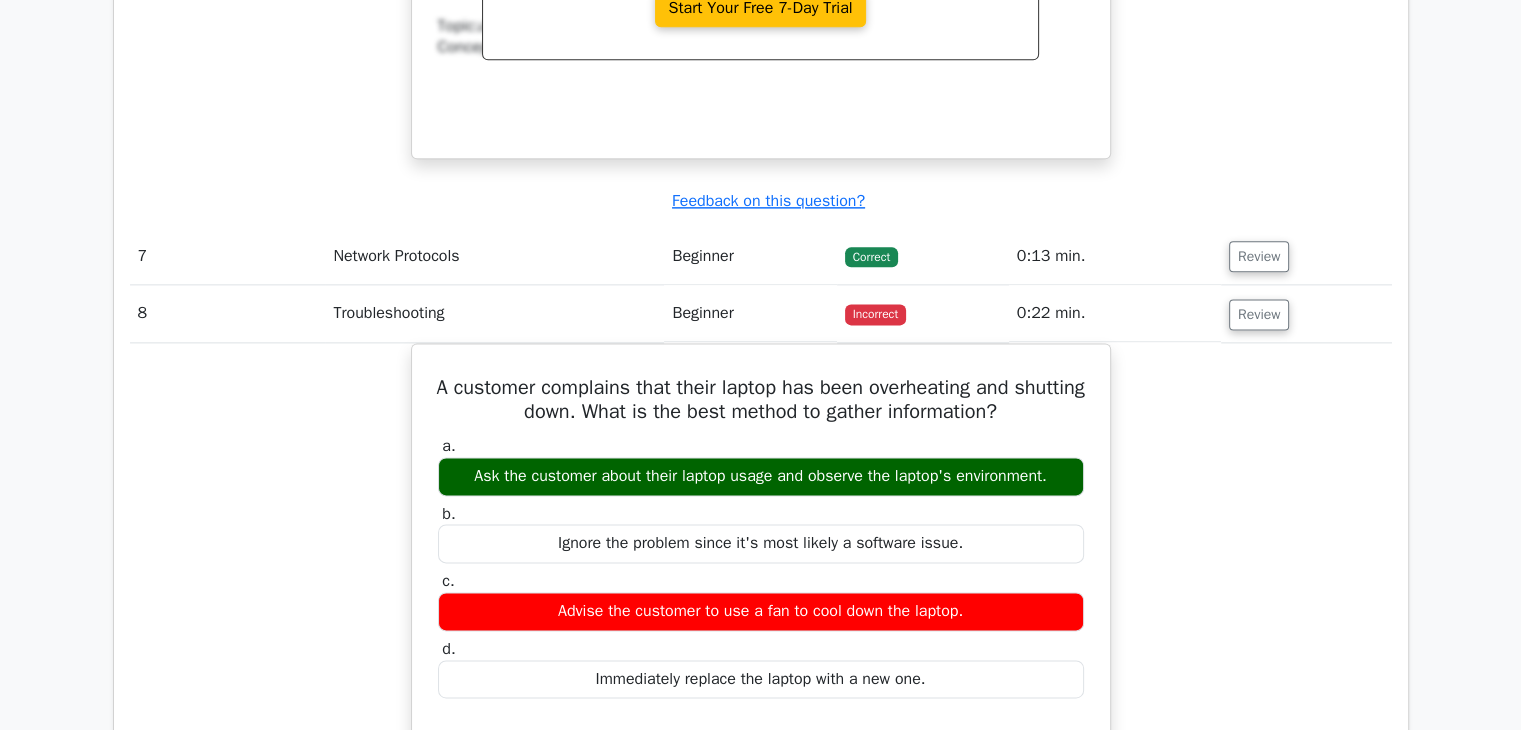 drag, startPoint x: 441, startPoint y: 463, endPoint x: 1128, endPoint y: 468, distance: 687.0182 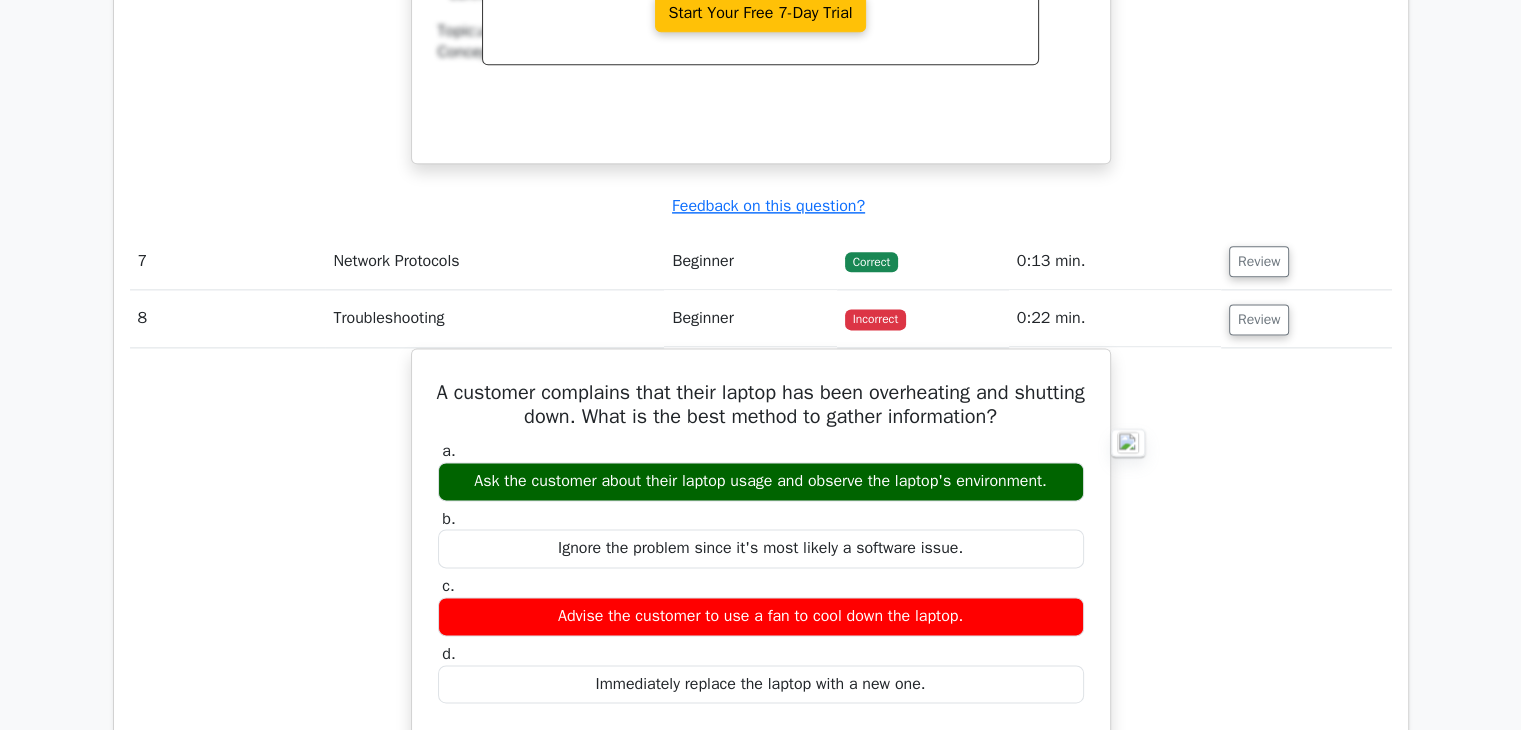 click at bounding box center [1128, 442] 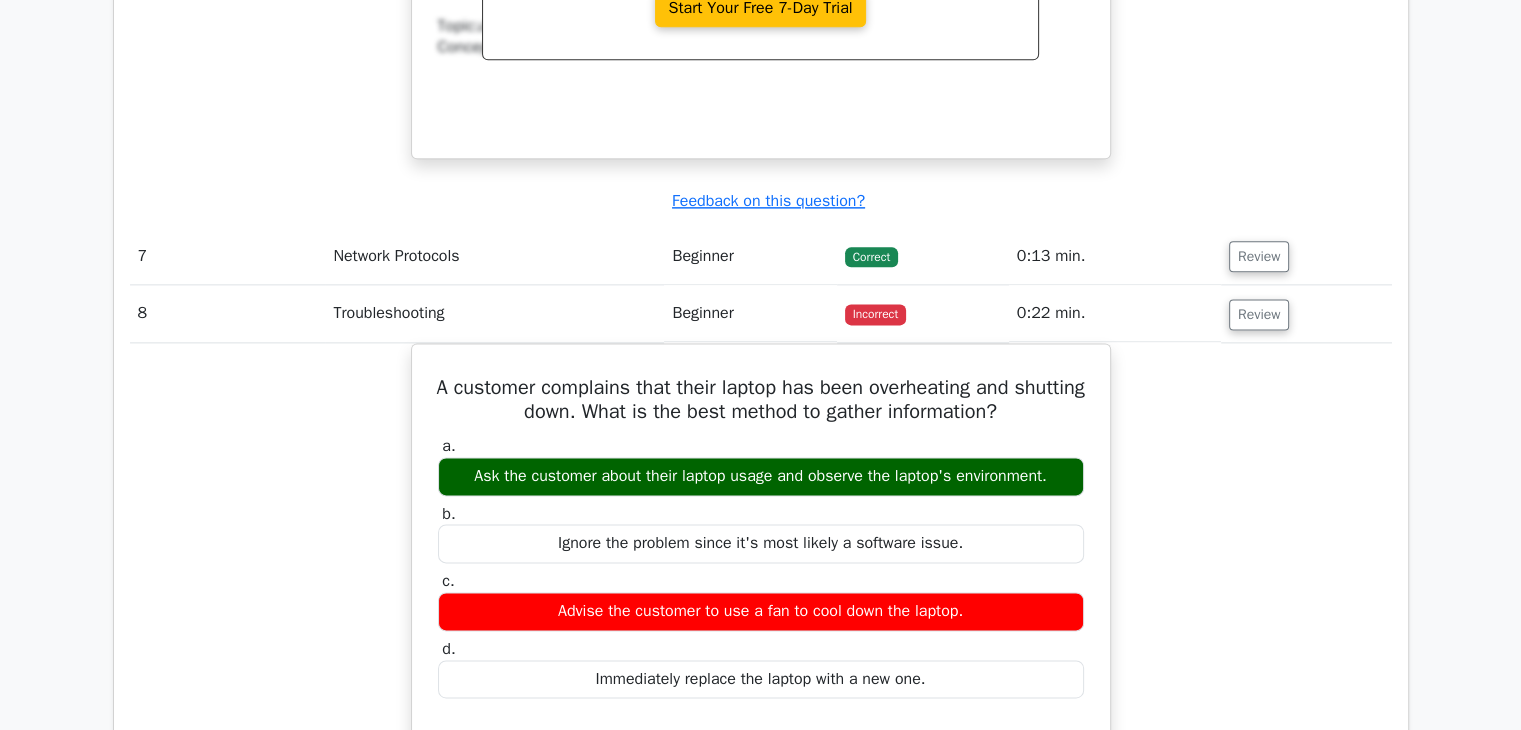 click on "A customer complains that their laptop has been overheating and shutting down. What is the best method to gather information?
a.
Ask the customer about their laptop usage and observe the laptop's environment.
b.
c. d." at bounding box center [761, 644] 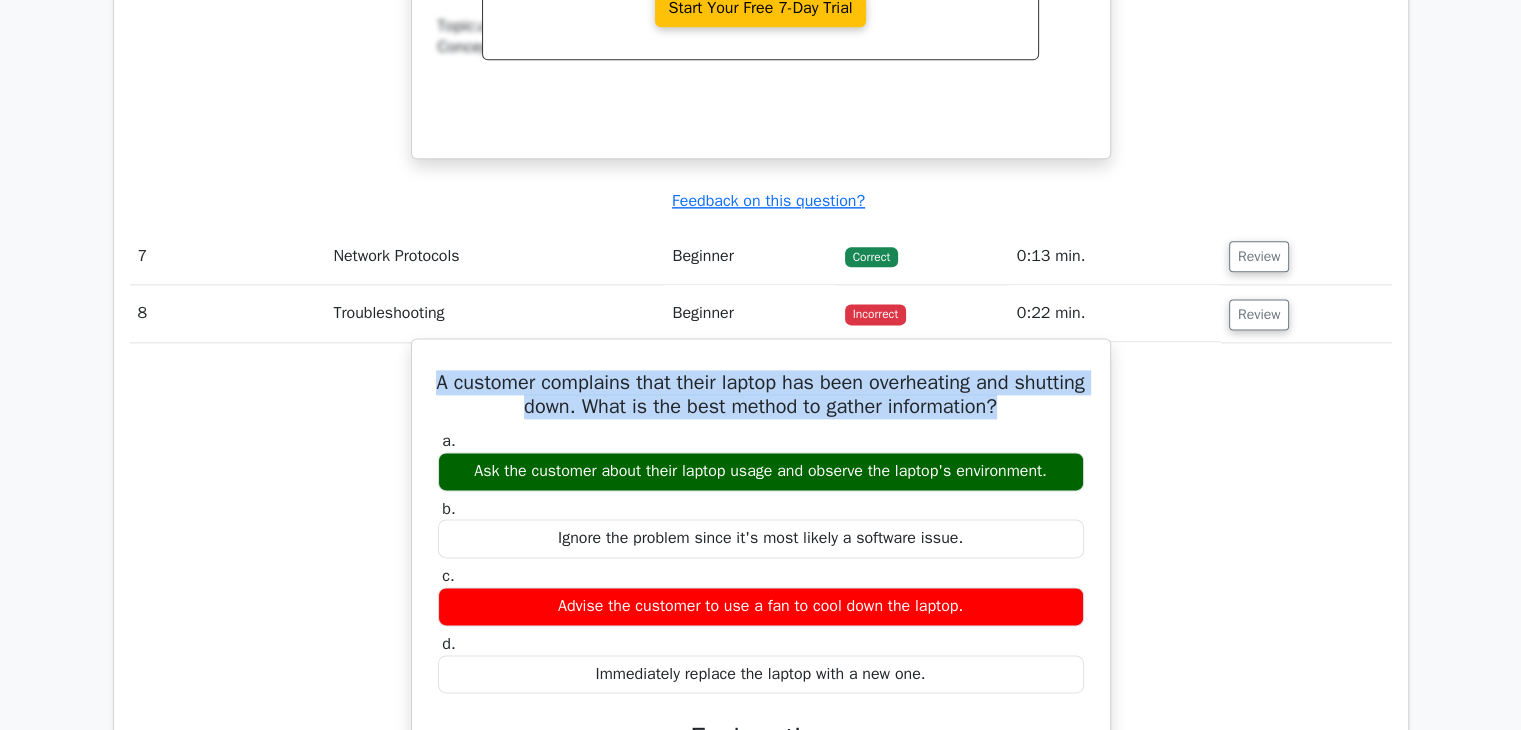 drag, startPoint x: 455, startPoint y: 376, endPoint x: 1063, endPoint y: 411, distance: 609.0066 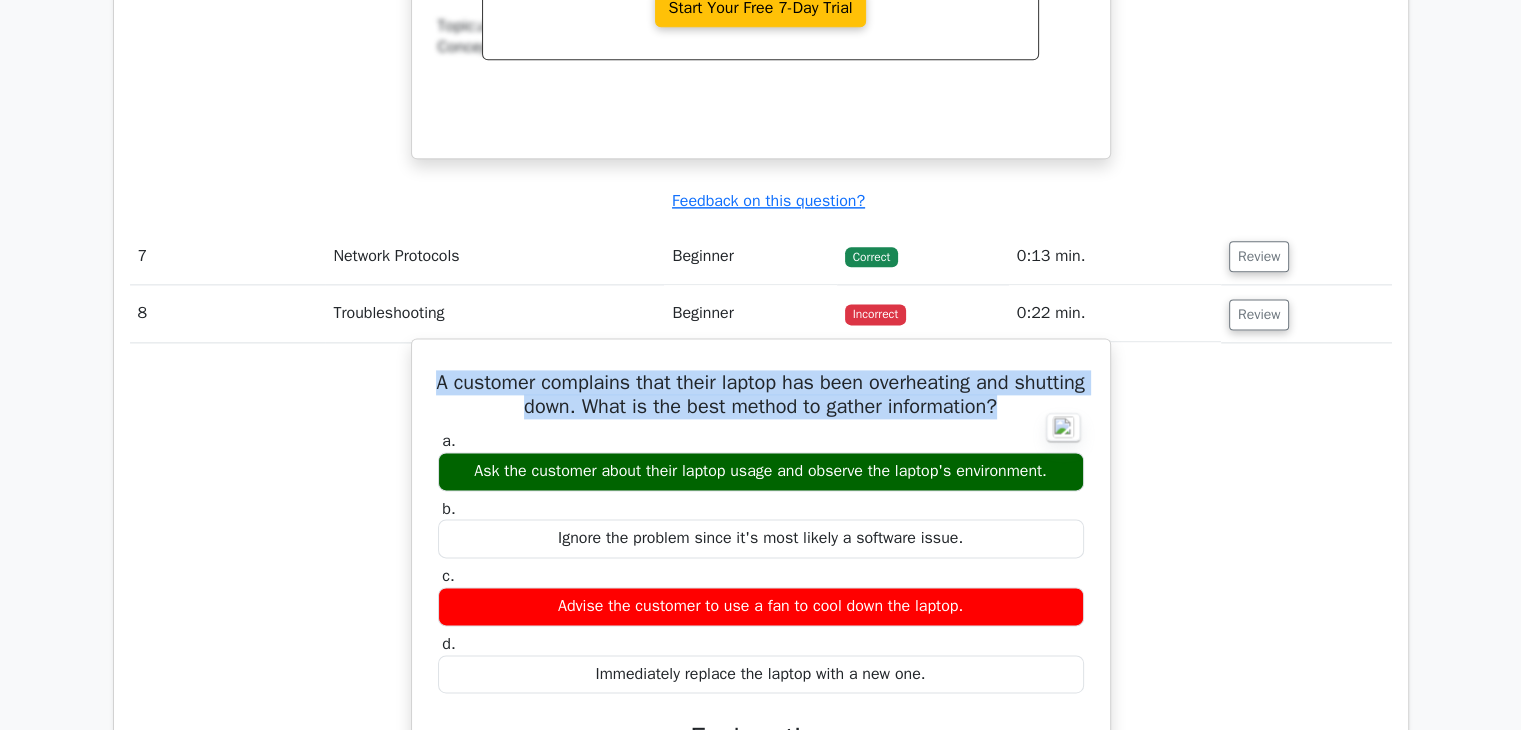 click at bounding box center (1063, 427) 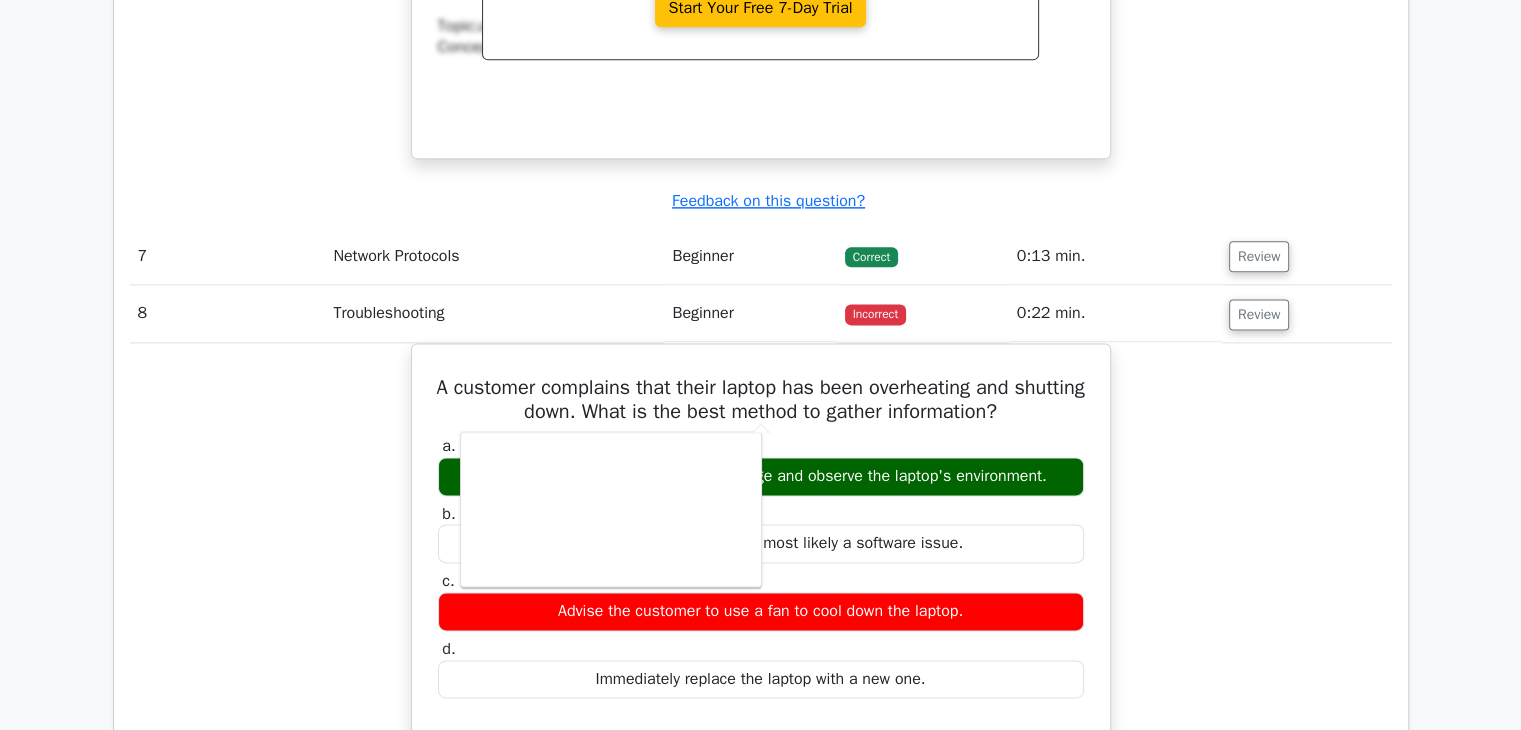 click on "A customer complains that their laptop has been overheating and shutting down. What is the best method to gather information?
a.
Ask the customer about their laptop usage and observe the laptop's environment.
b.
c. d." at bounding box center (761, 644) 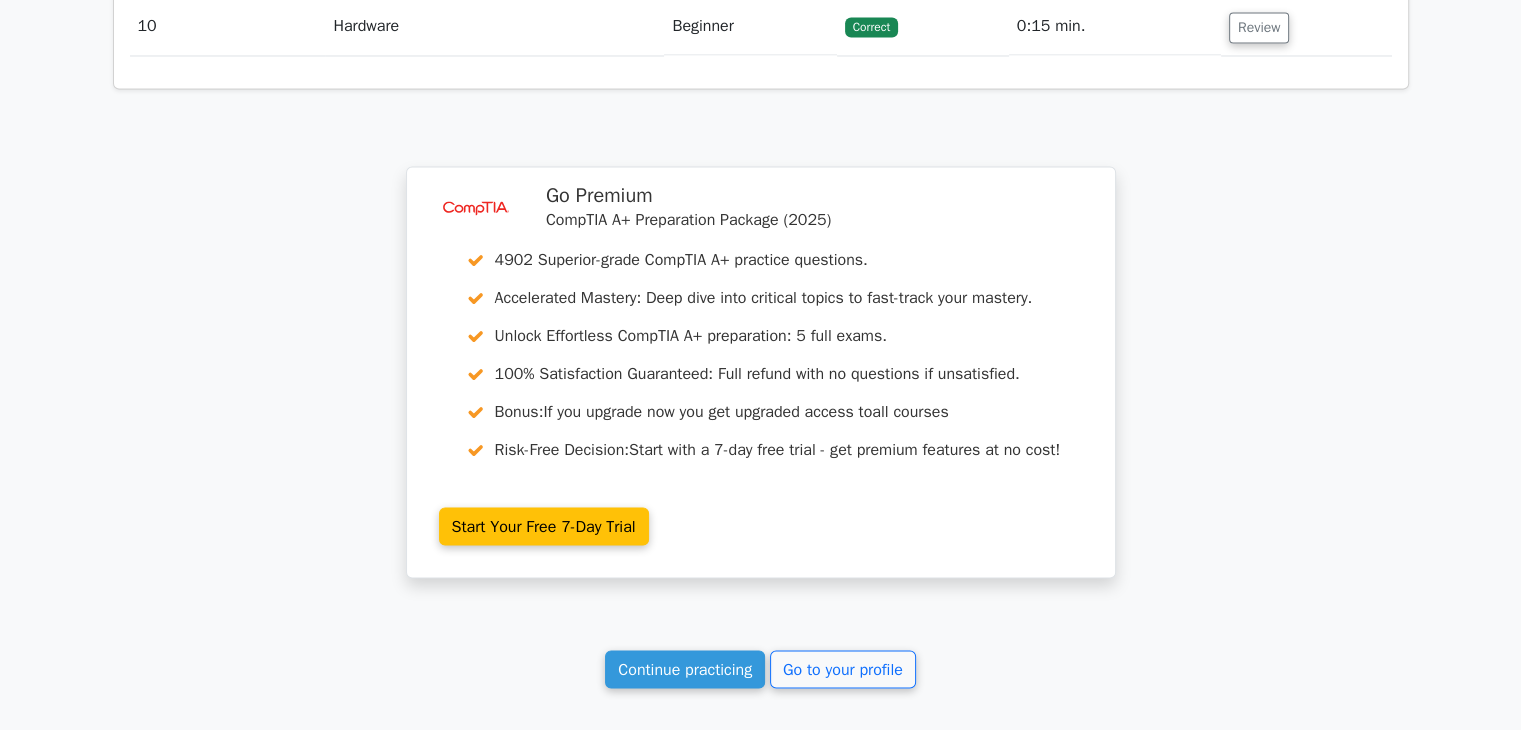 scroll, scrollTop: 3856, scrollLeft: 0, axis: vertical 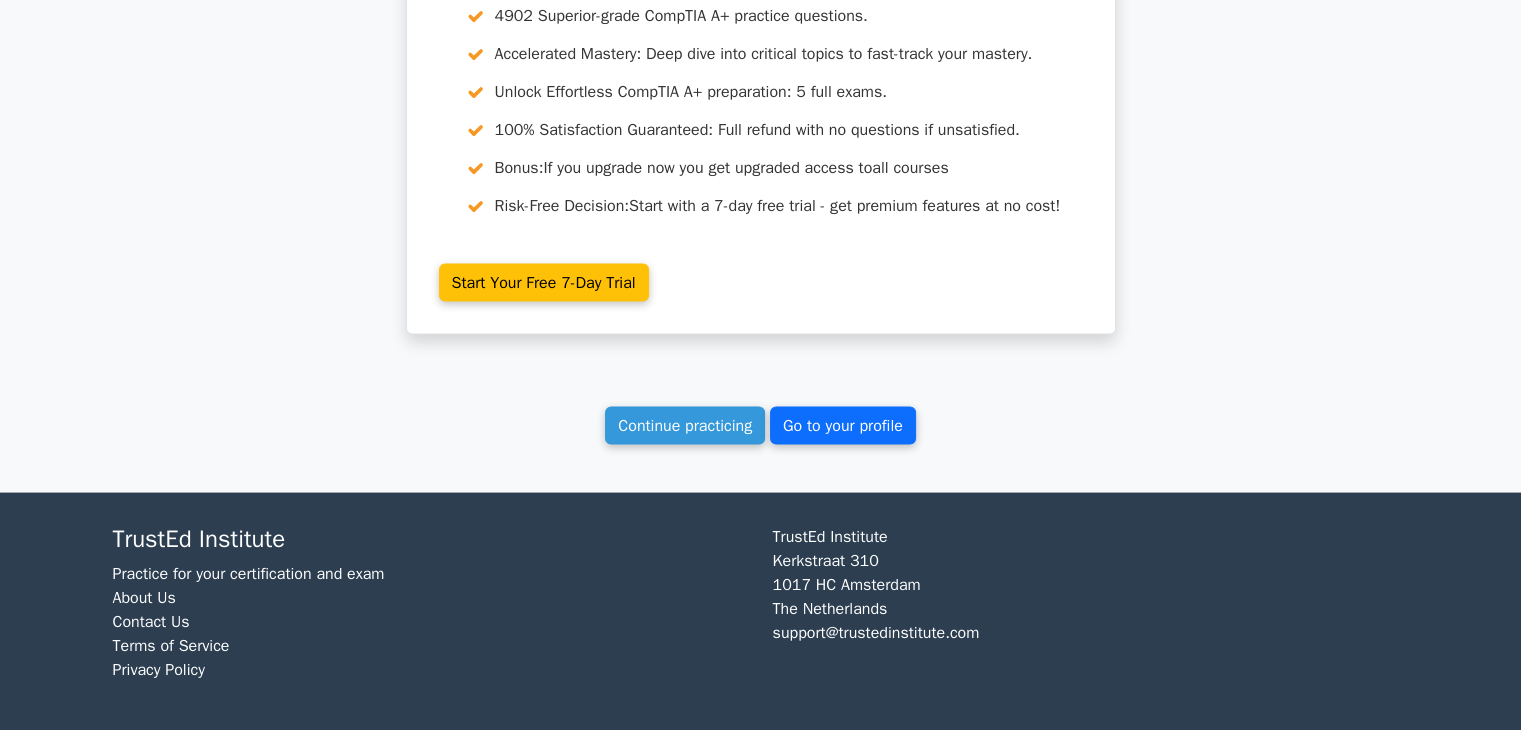 click on "Go to your profile" at bounding box center [843, 426] 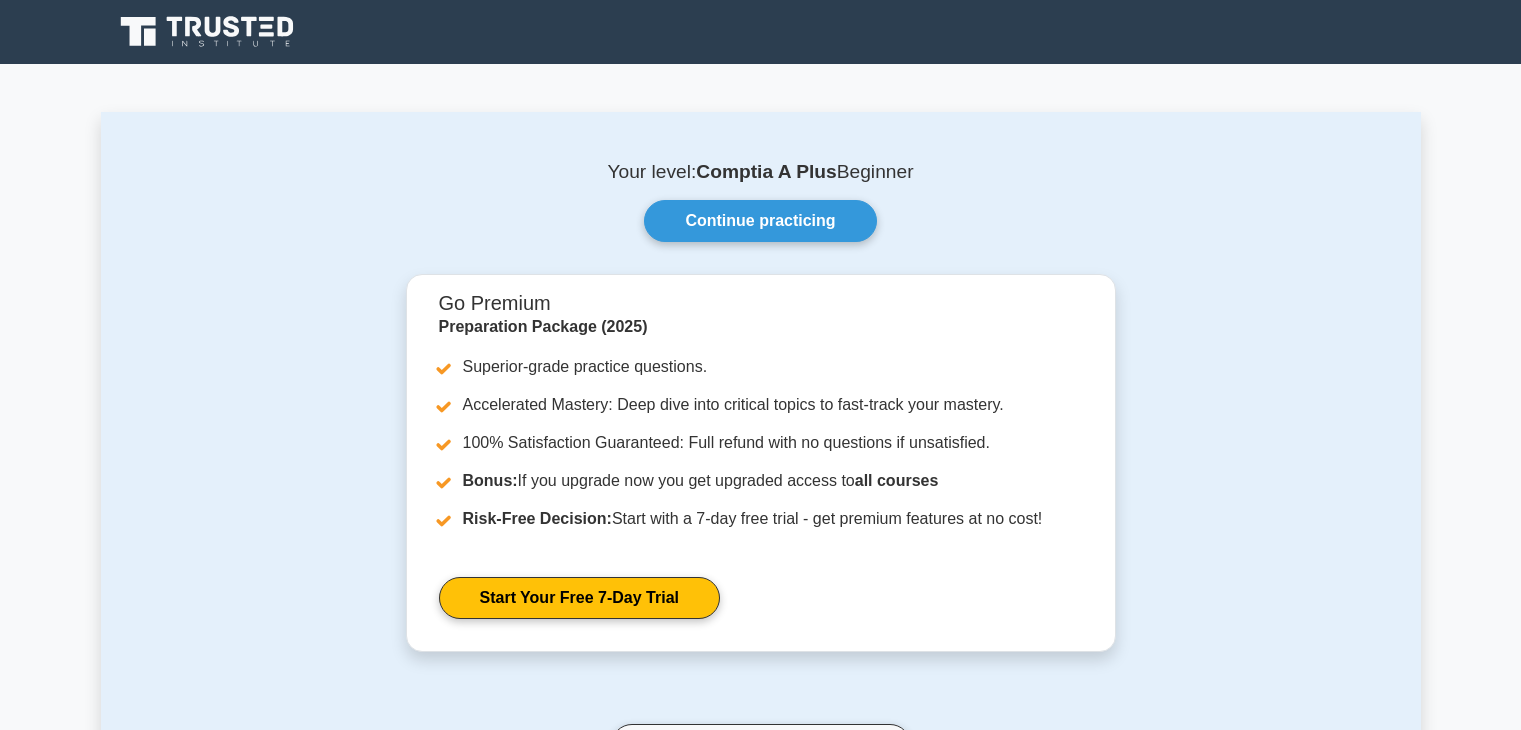scroll, scrollTop: 0, scrollLeft: 0, axis: both 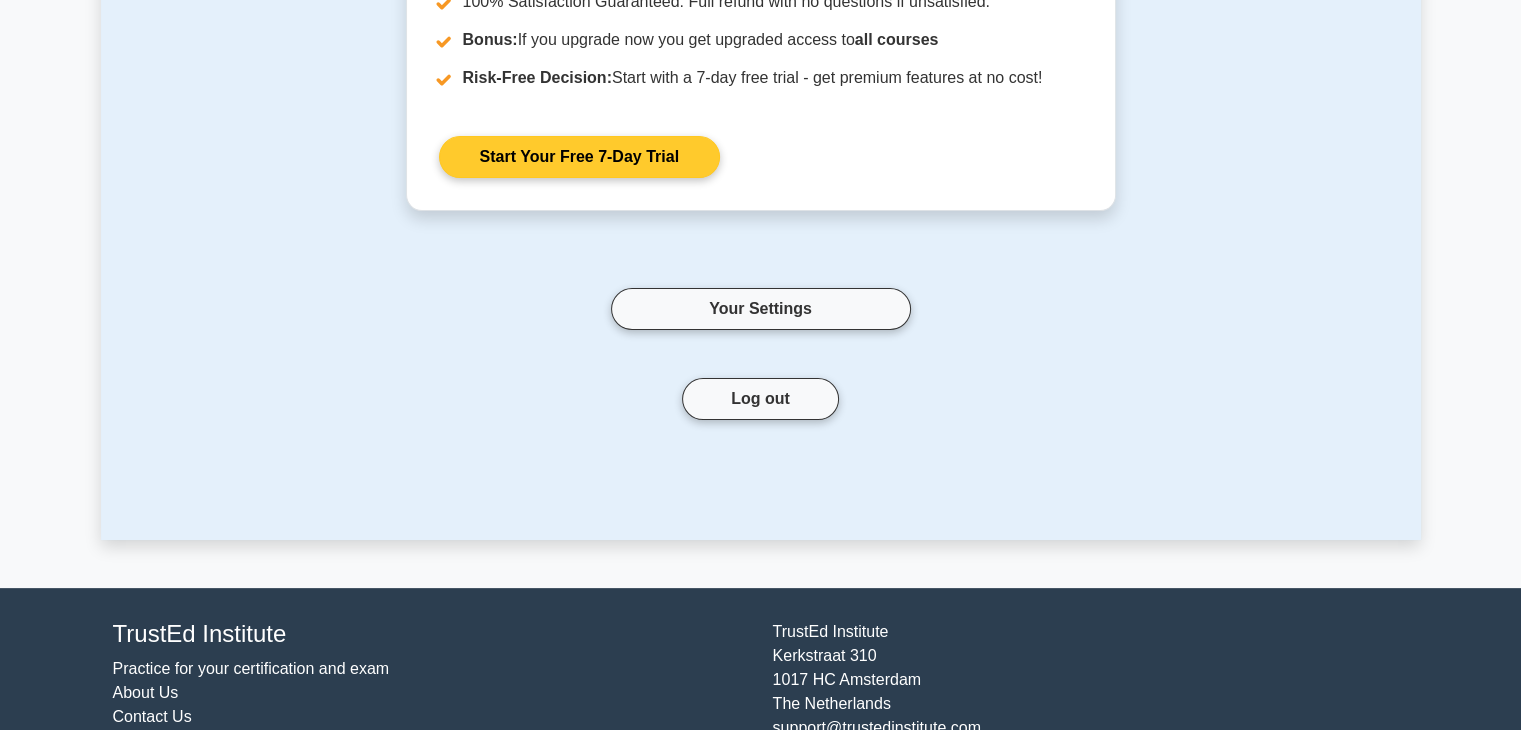 click on "Start Your Free 7-Day Trial" at bounding box center [579, 157] 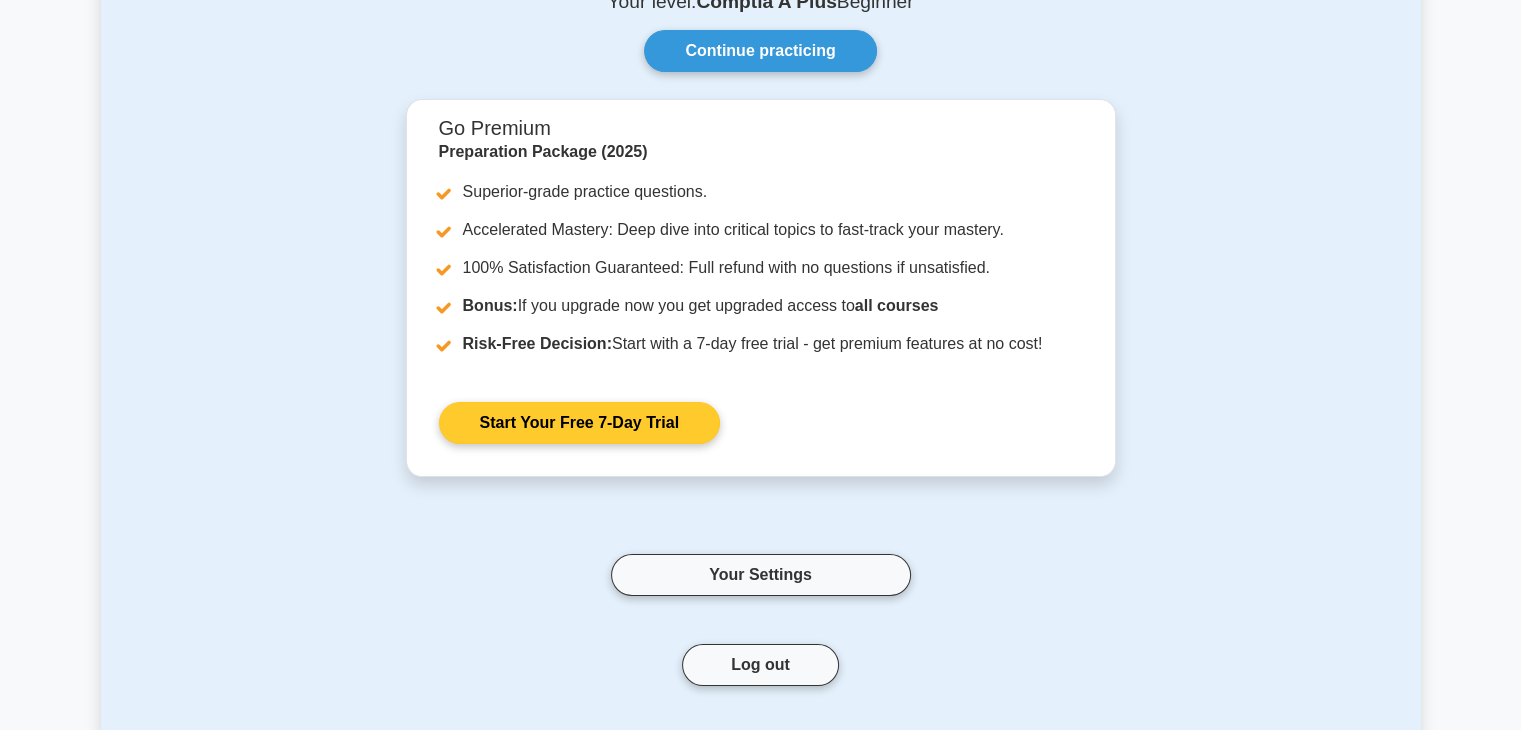 scroll, scrollTop: 0, scrollLeft: 0, axis: both 